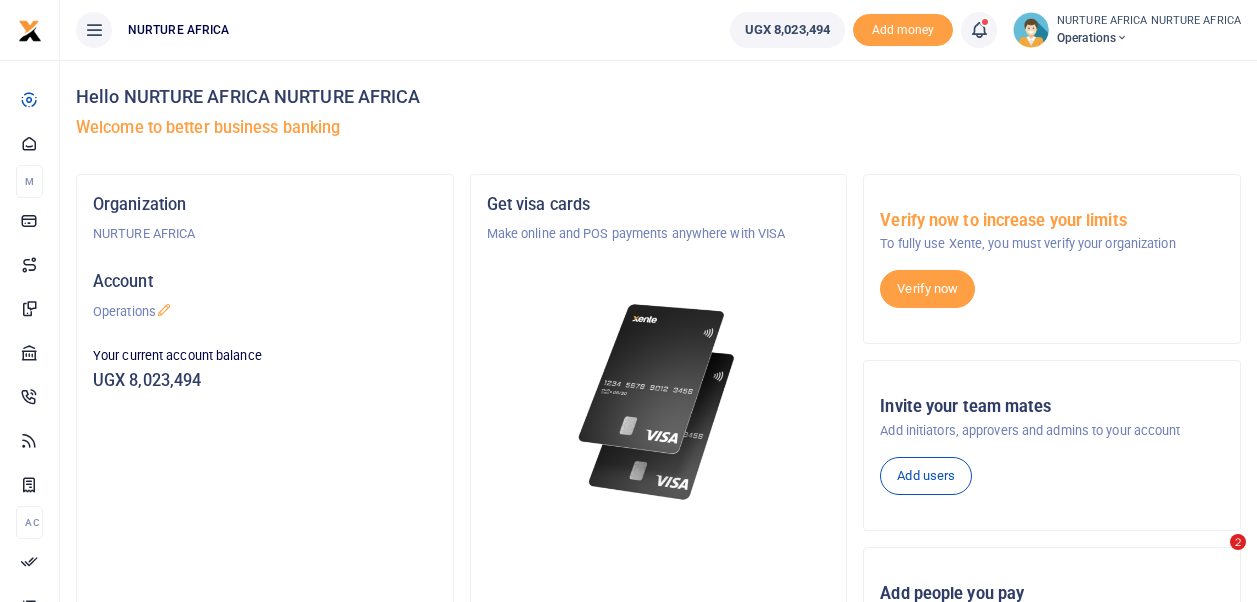 scroll, scrollTop: 0, scrollLeft: 0, axis: both 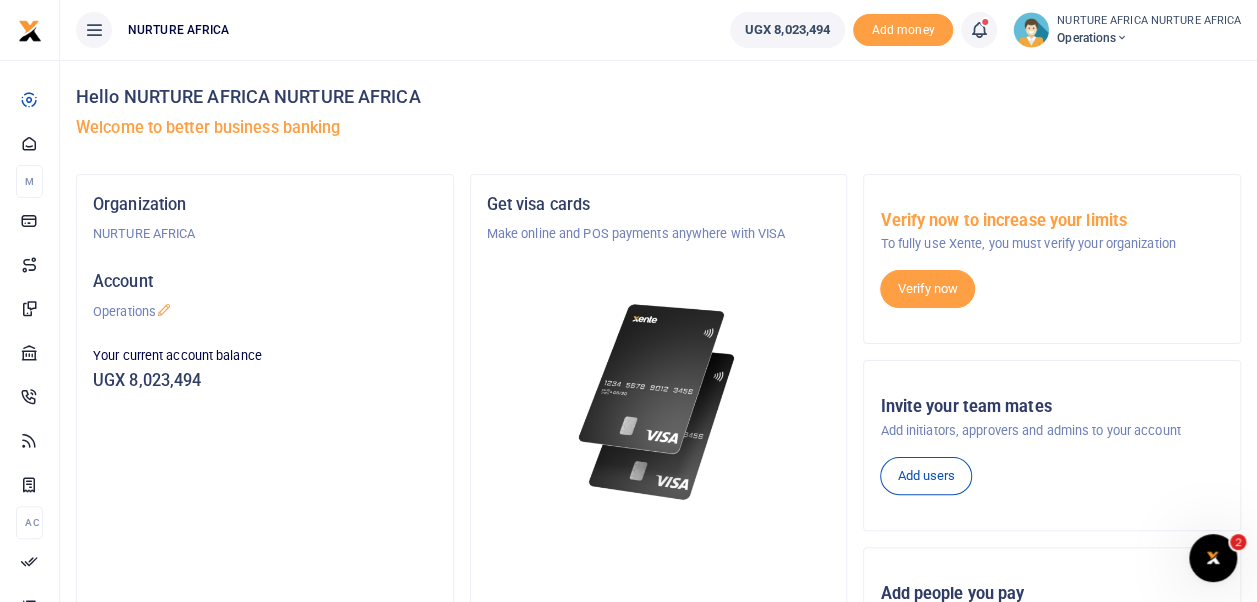 click at bounding box center [979, 30] 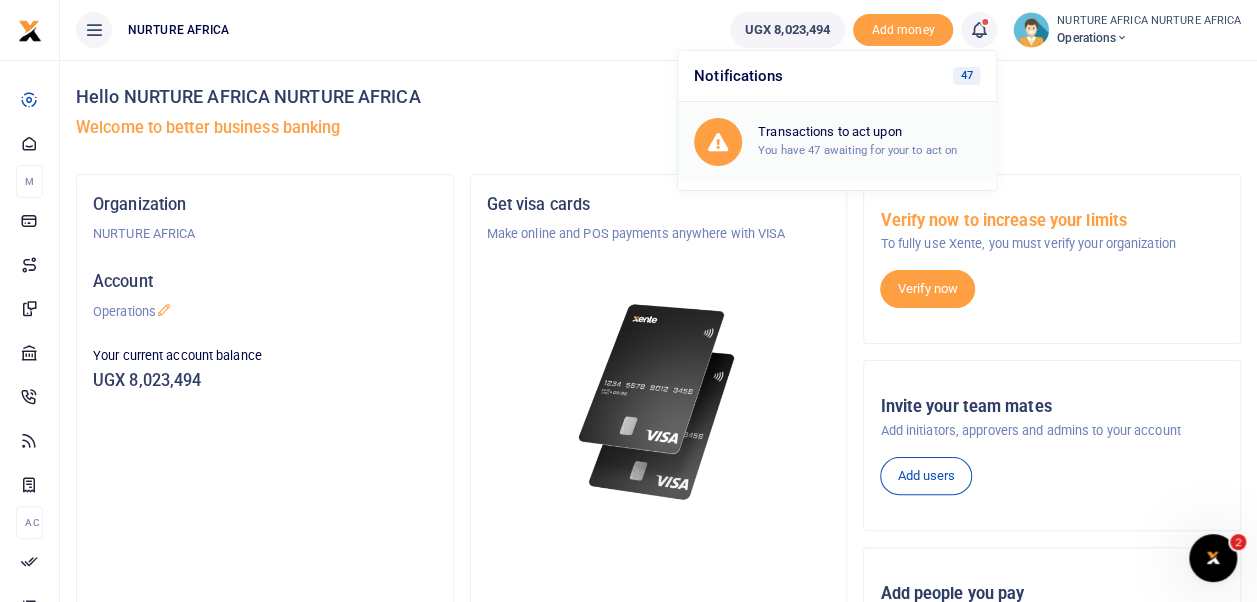 click on "You have 47 awaiting for your to act on" at bounding box center [857, 150] 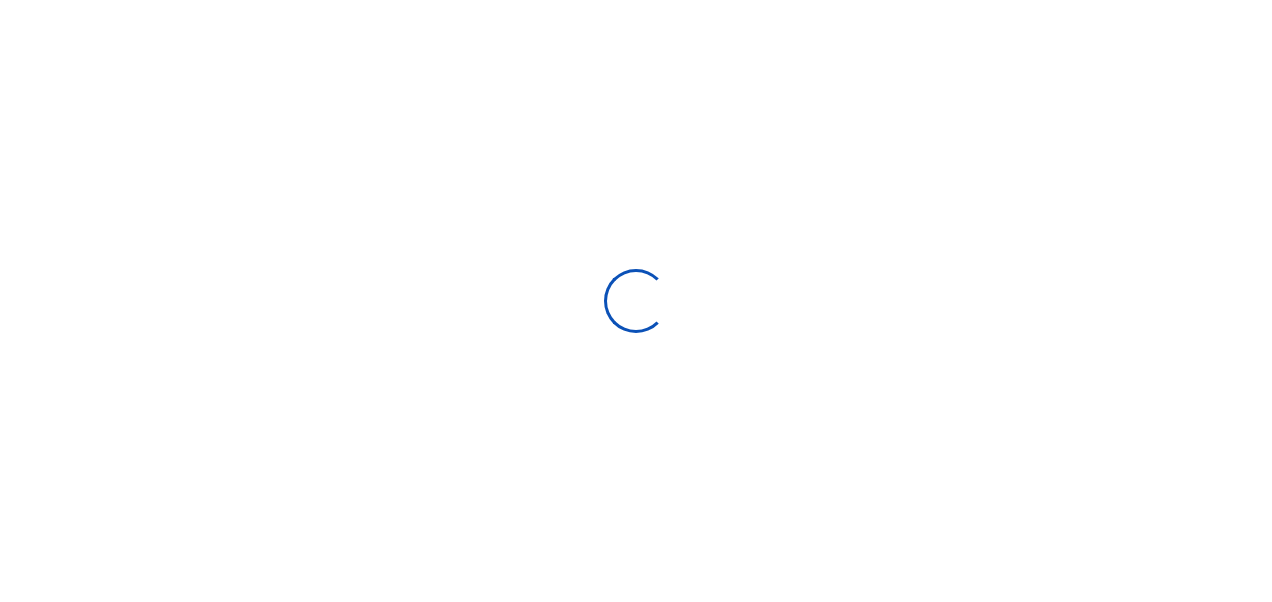 scroll, scrollTop: 0, scrollLeft: 0, axis: both 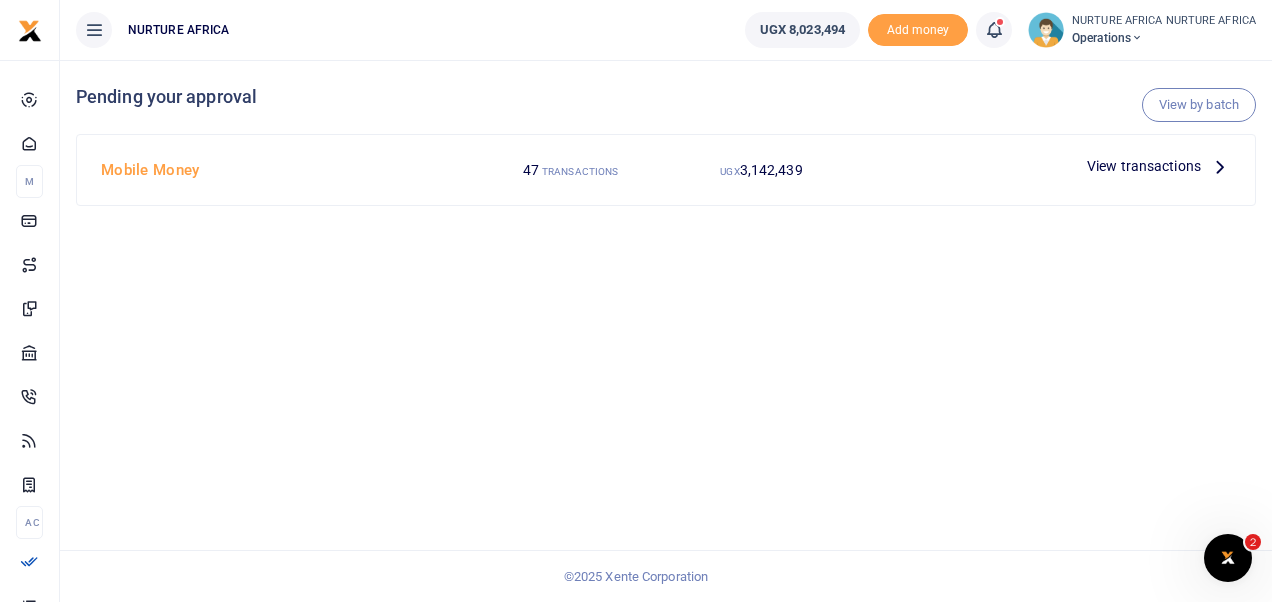 click on "View transactions" at bounding box center [1144, 166] 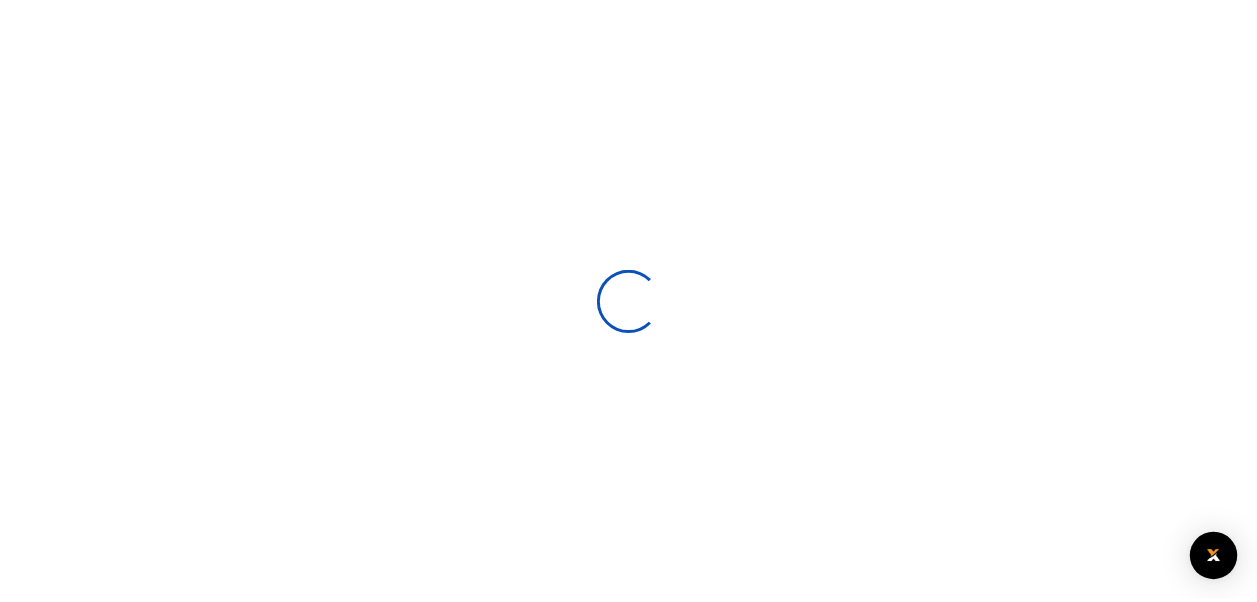 scroll, scrollTop: 0, scrollLeft: 0, axis: both 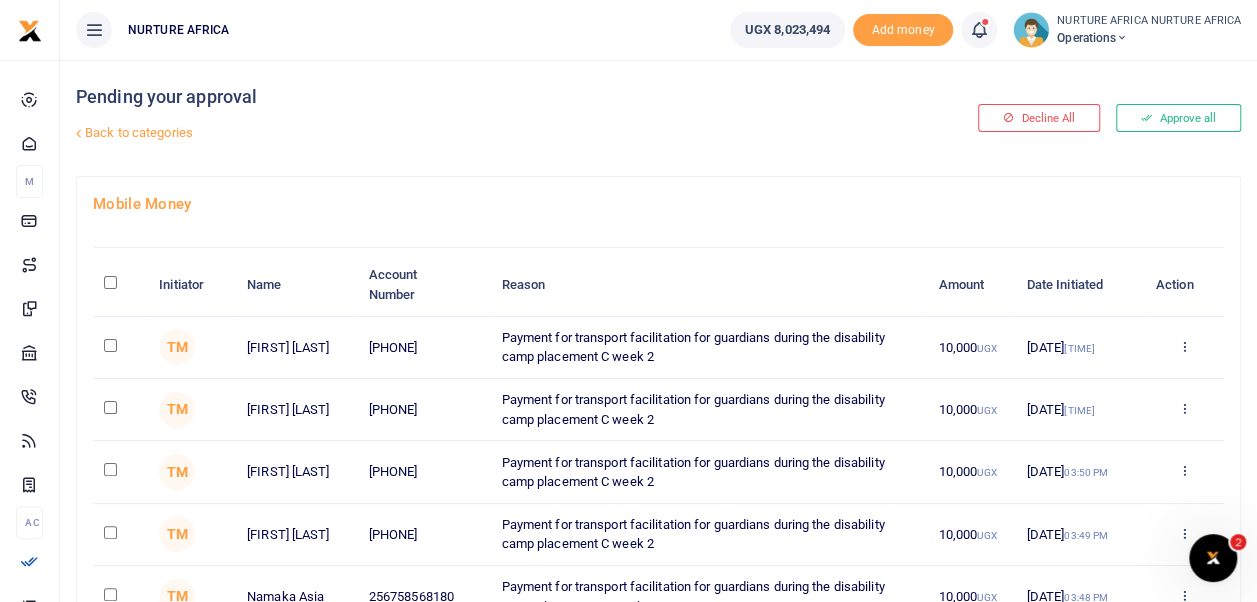 click on "Back to categories" at bounding box center (459, 133) 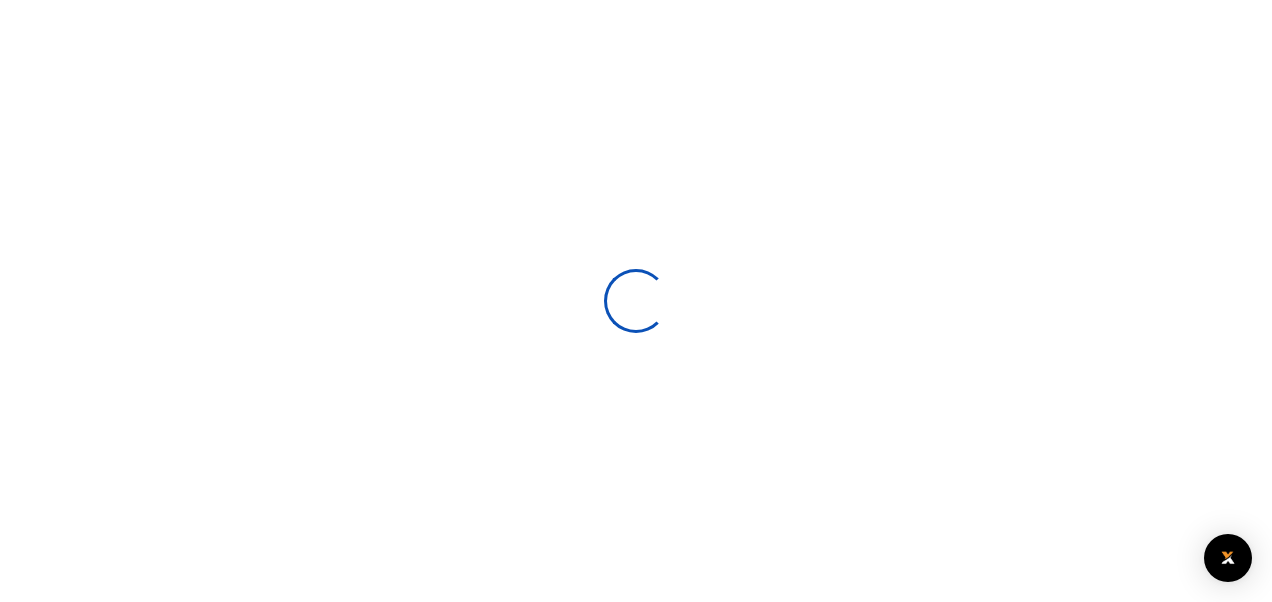 scroll, scrollTop: 0, scrollLeft: 0, axis: both 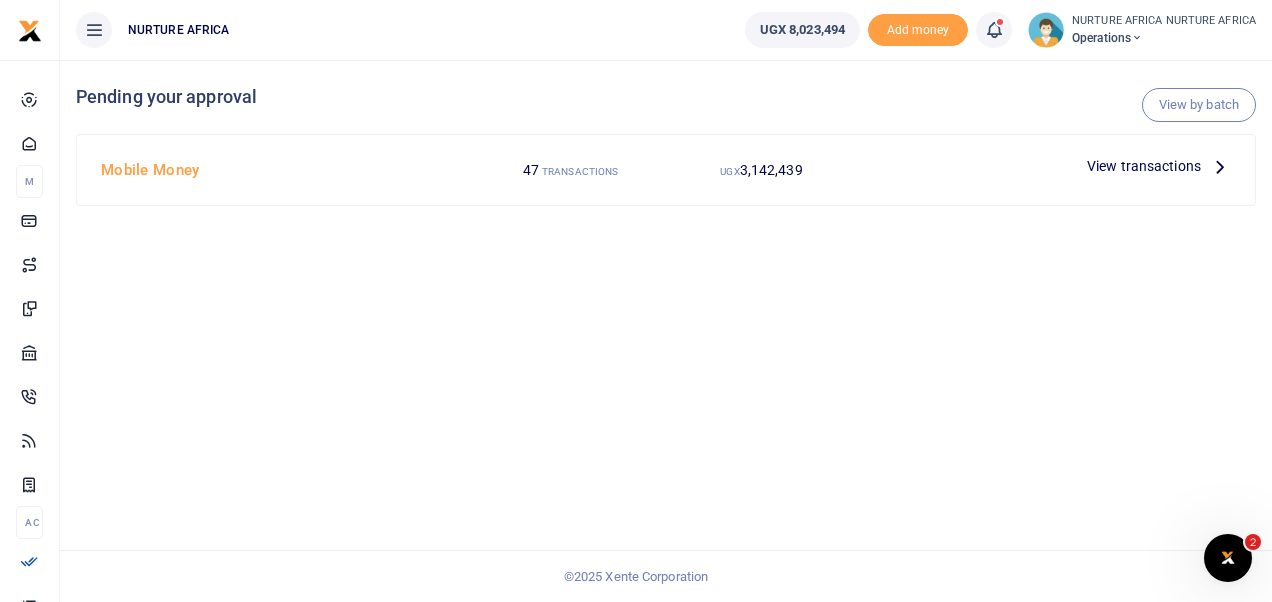 click on "View transactions" at bounding box center (1144, 166) 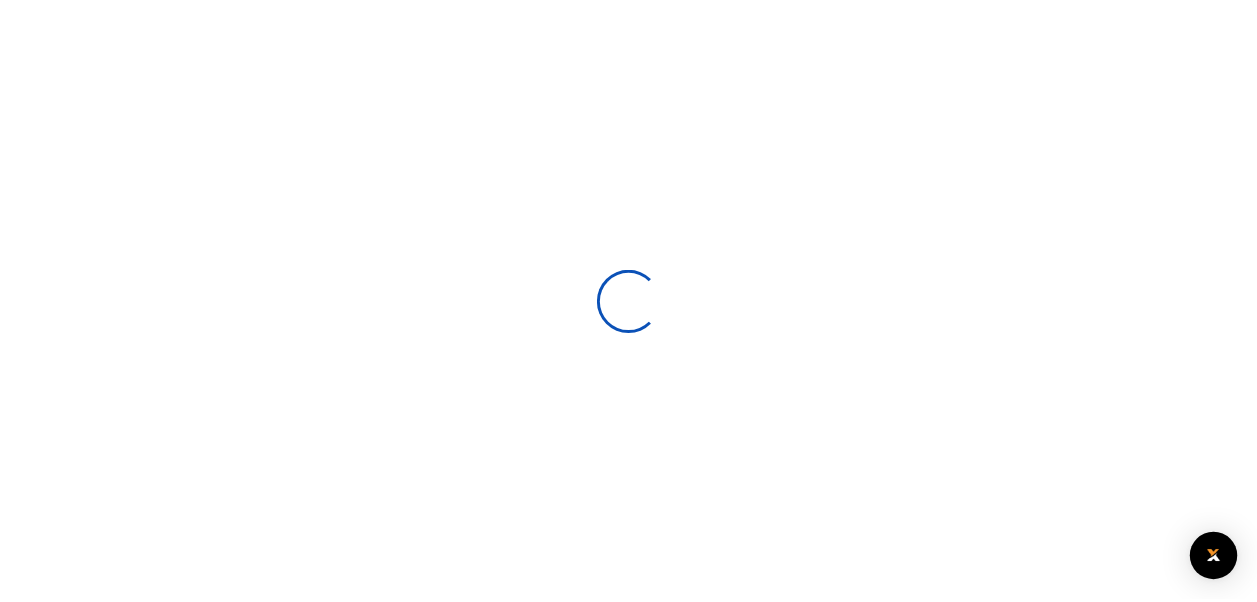 scroll, scrollTop: 0, scrollLeft: 0, axis: both 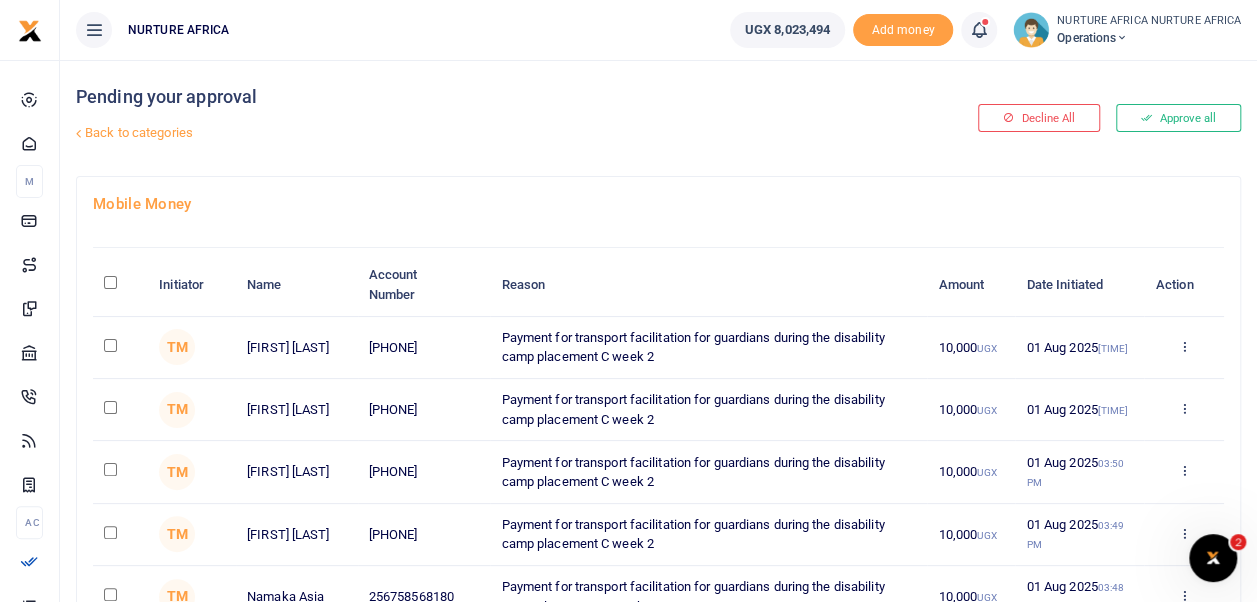 click on "Back to categories" at bounding box center [459, 133] 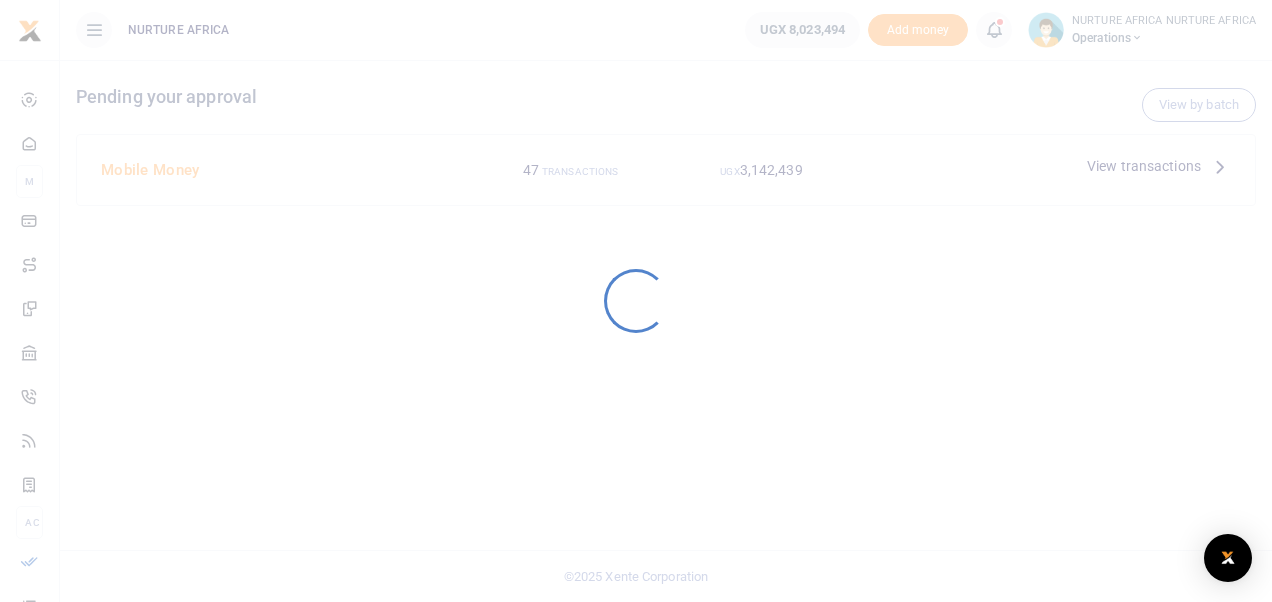 scroll, scrollTop: 0, scrollLeft: 0, axis: both 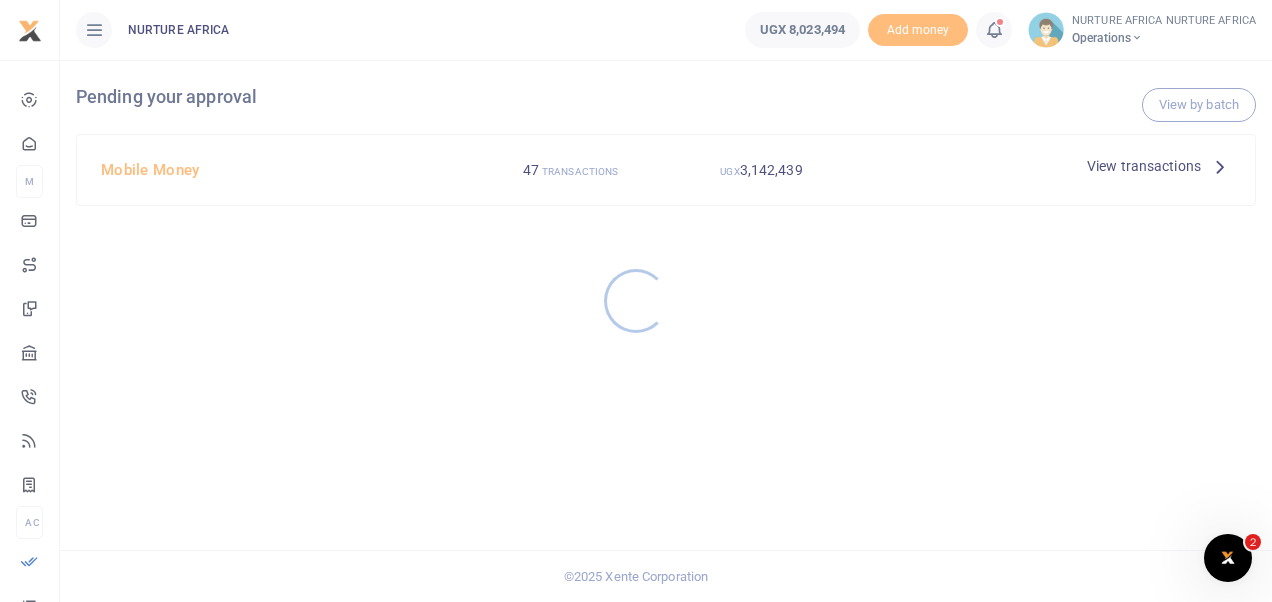 click at bounding box center [636, 301] 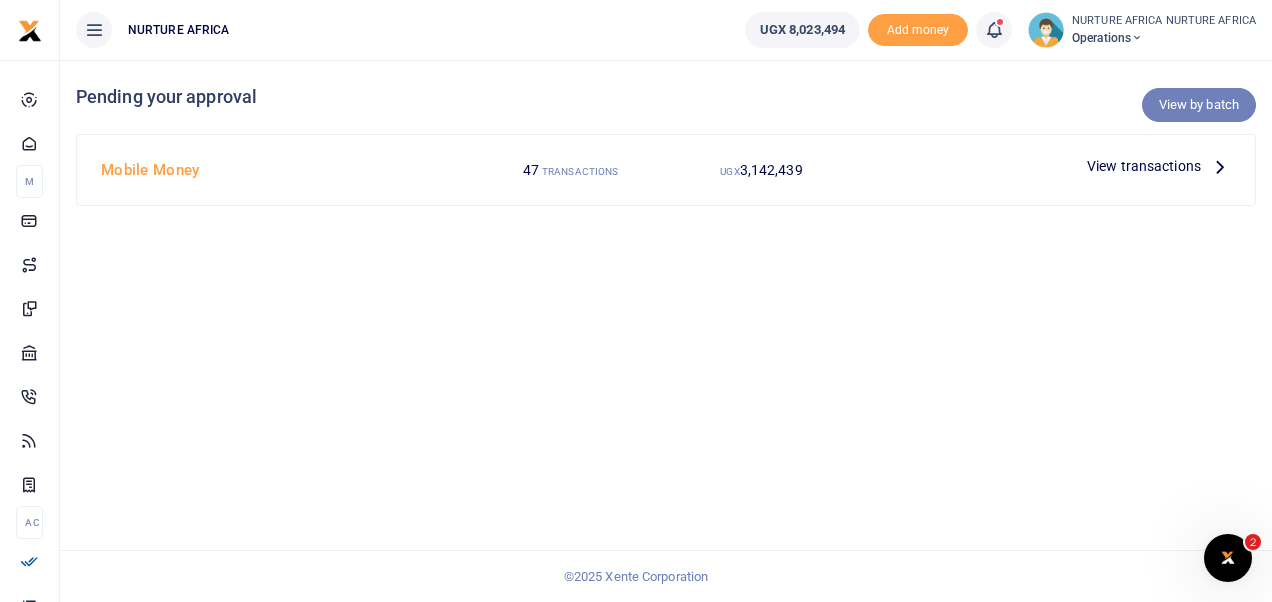 click on "View by batch" at bounding box center (1199, 105) 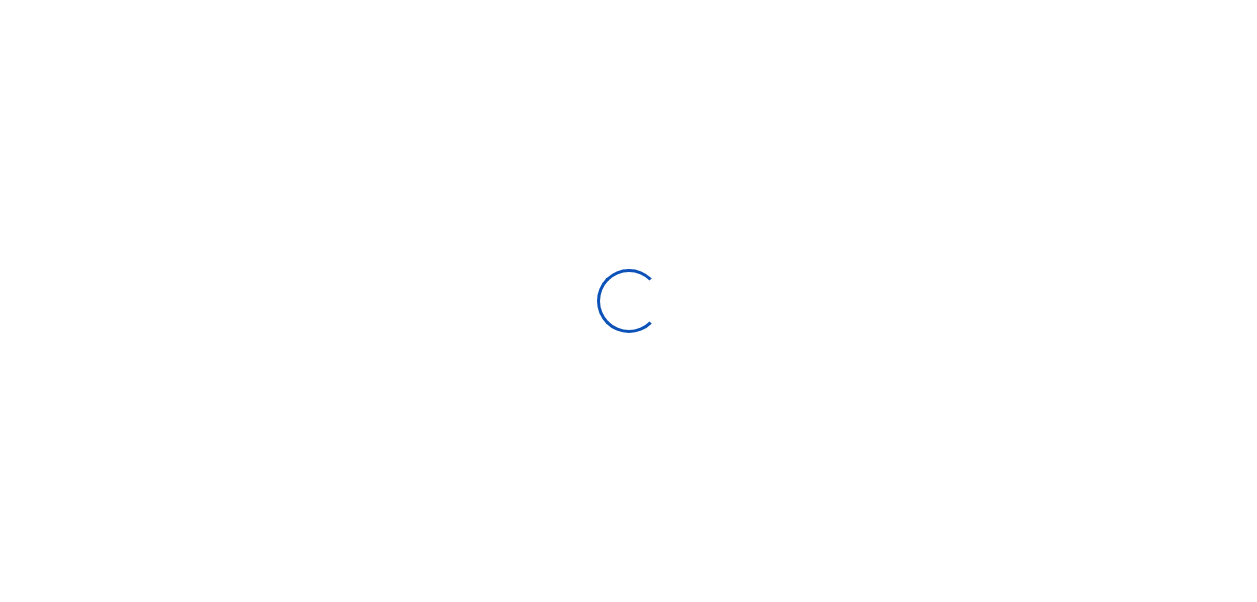 scroll, scrollTop: 0, scrollLeft: 0, axis: both 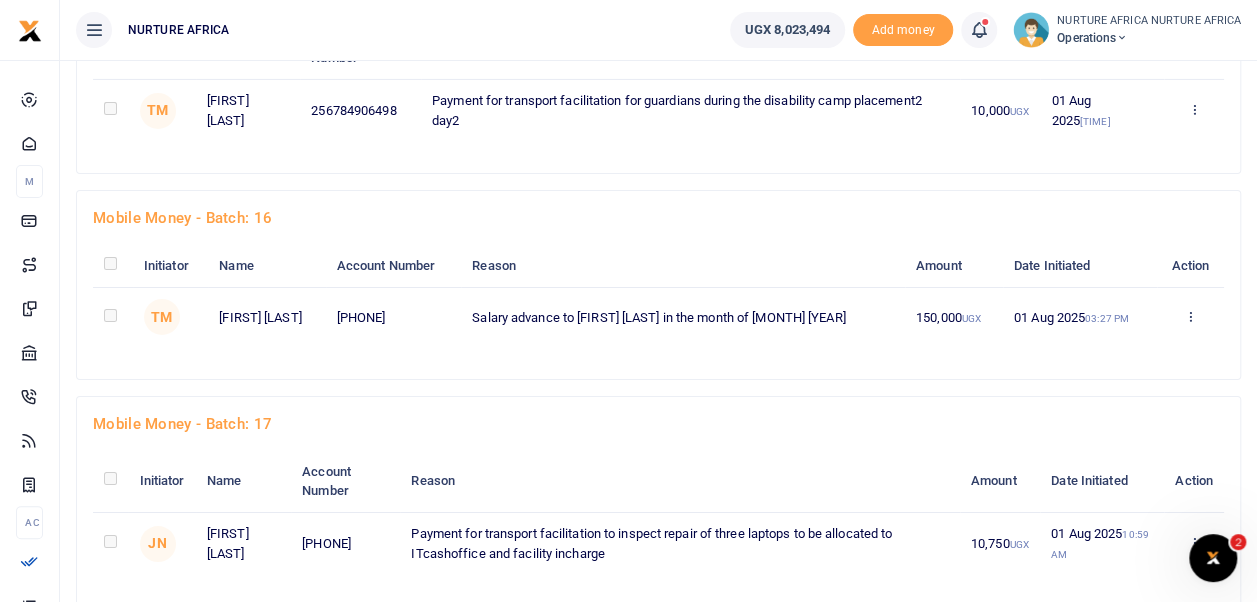 click at bounding box center (110, -3078) 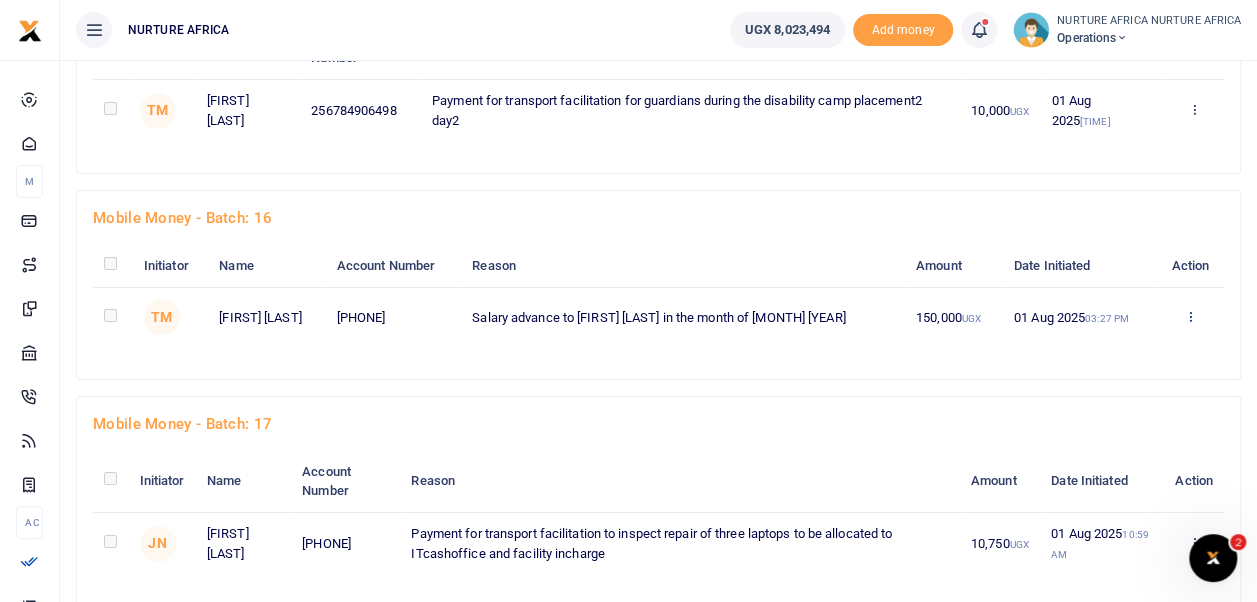 click at bounding box center (1193, -3080) 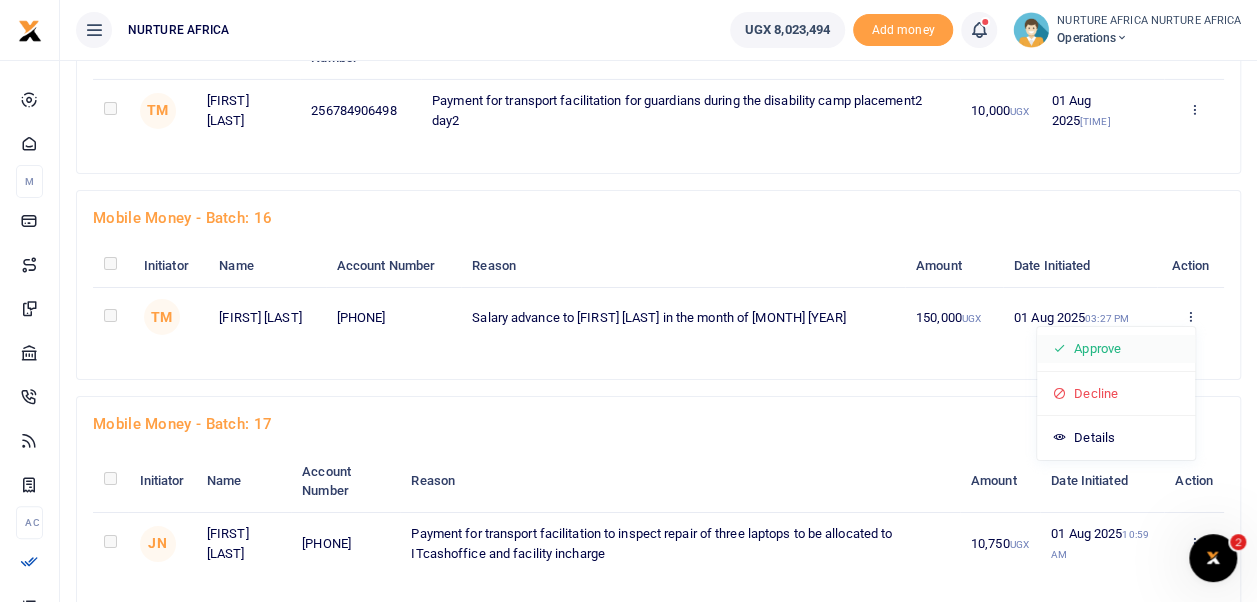click on "Approve" at bounding box center (1116, 349) 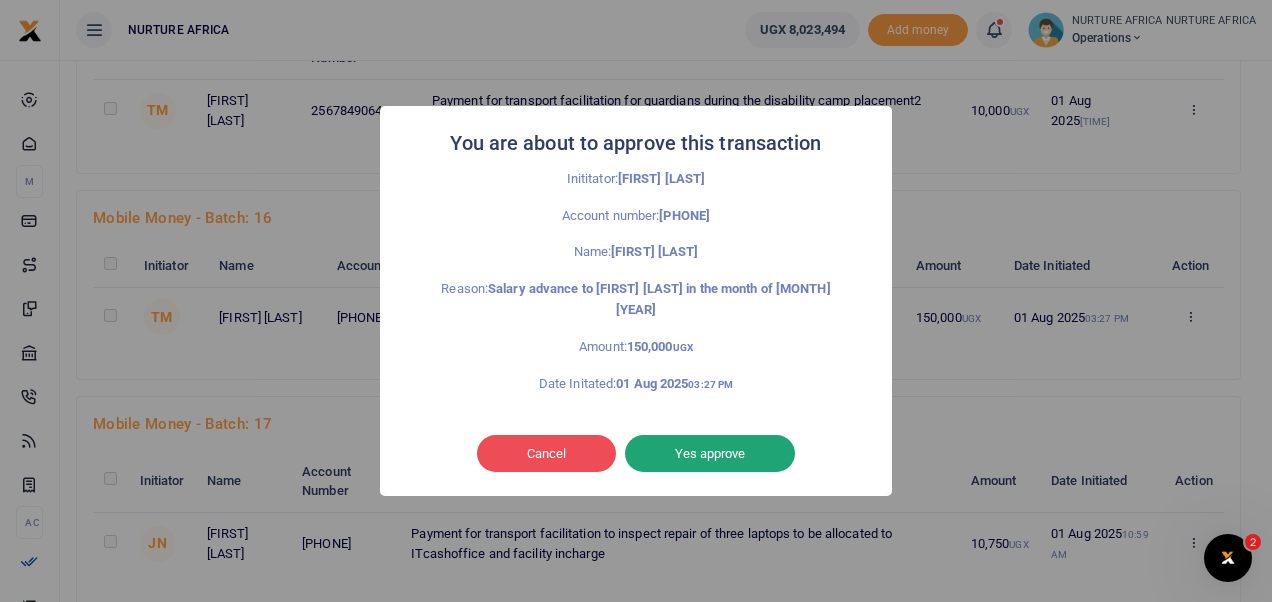 click on "Yes approve" at bounding box center [710, 454] 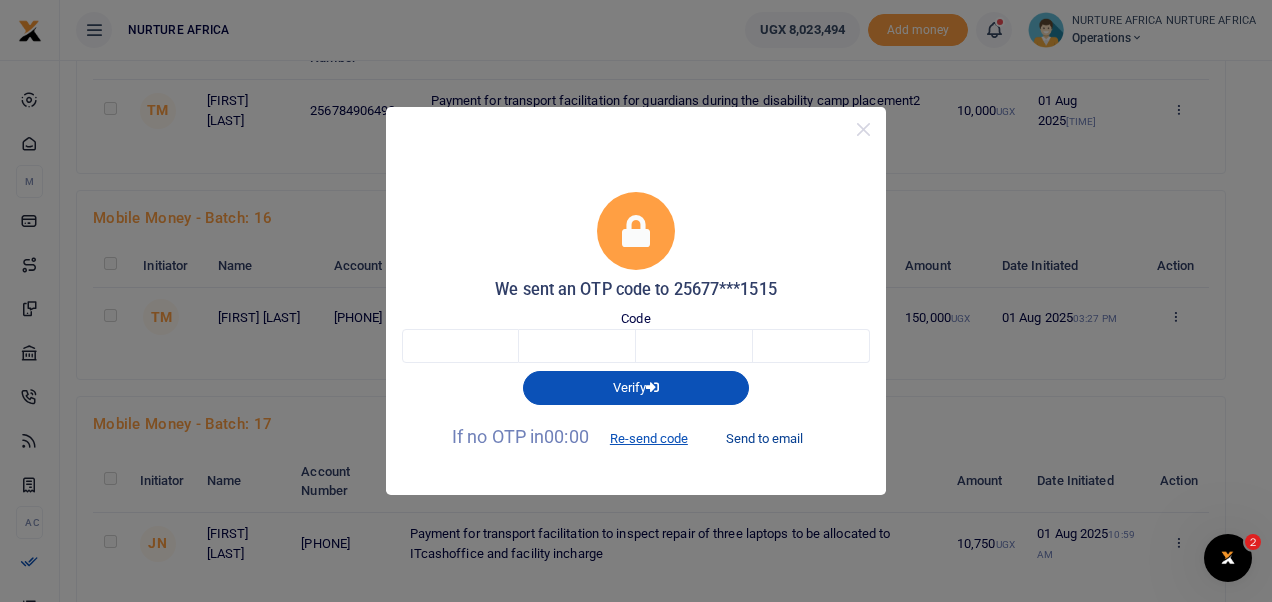 click on "Send to email" at bounding box center (764, 438) 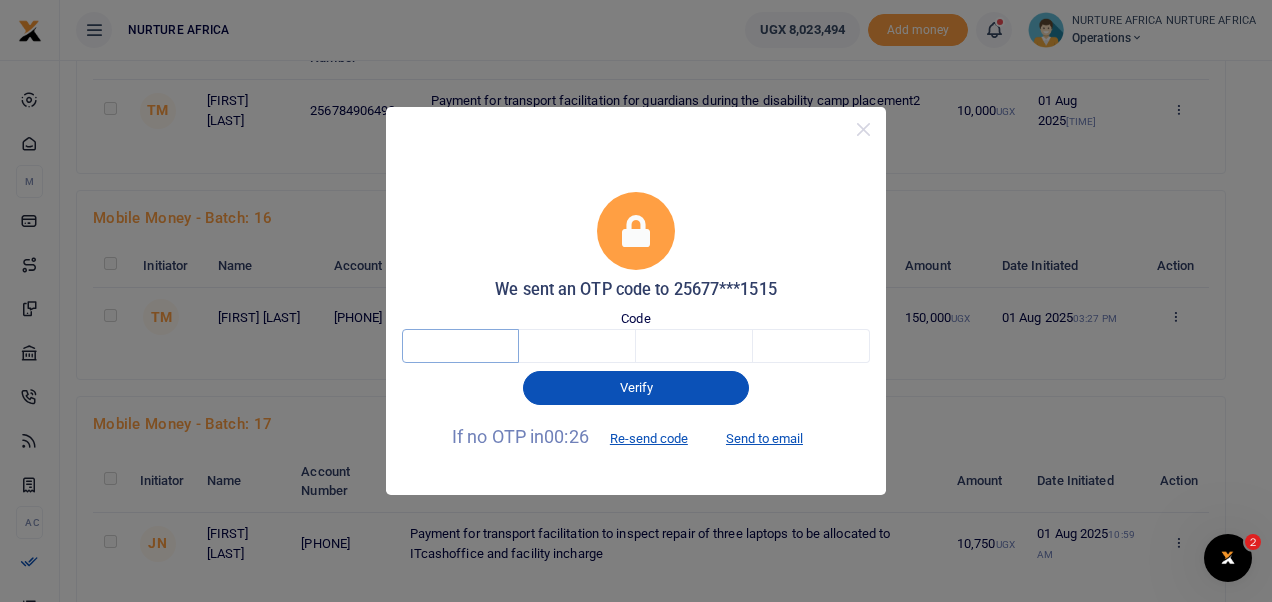 click at bounding box center (460, 346) 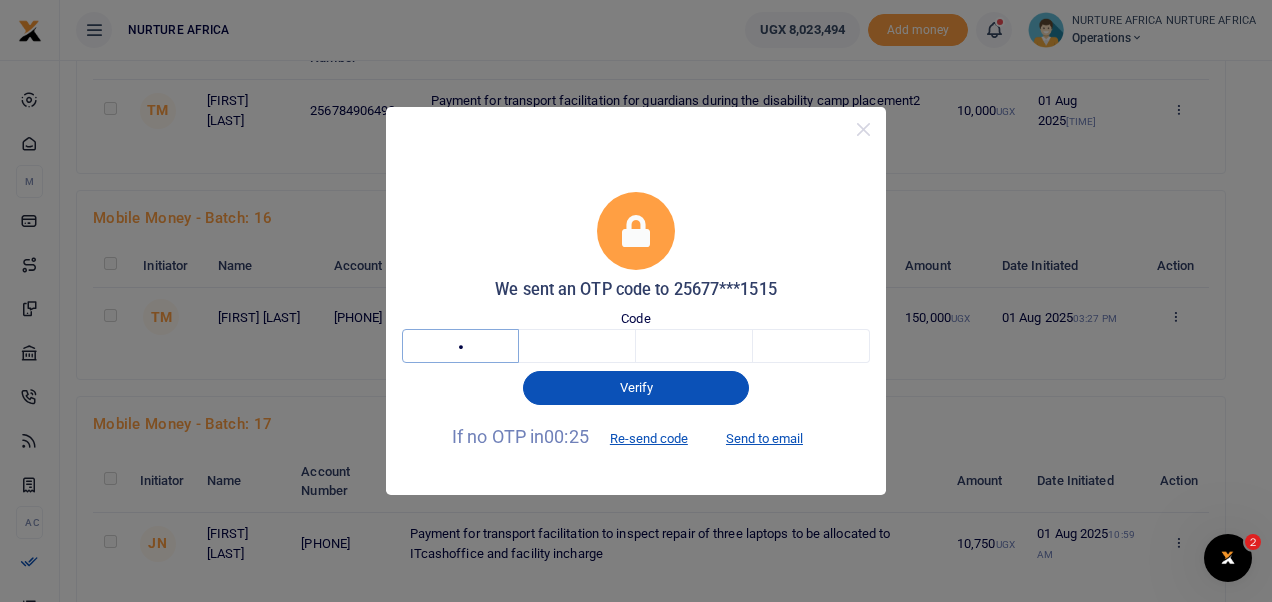 type on "5" 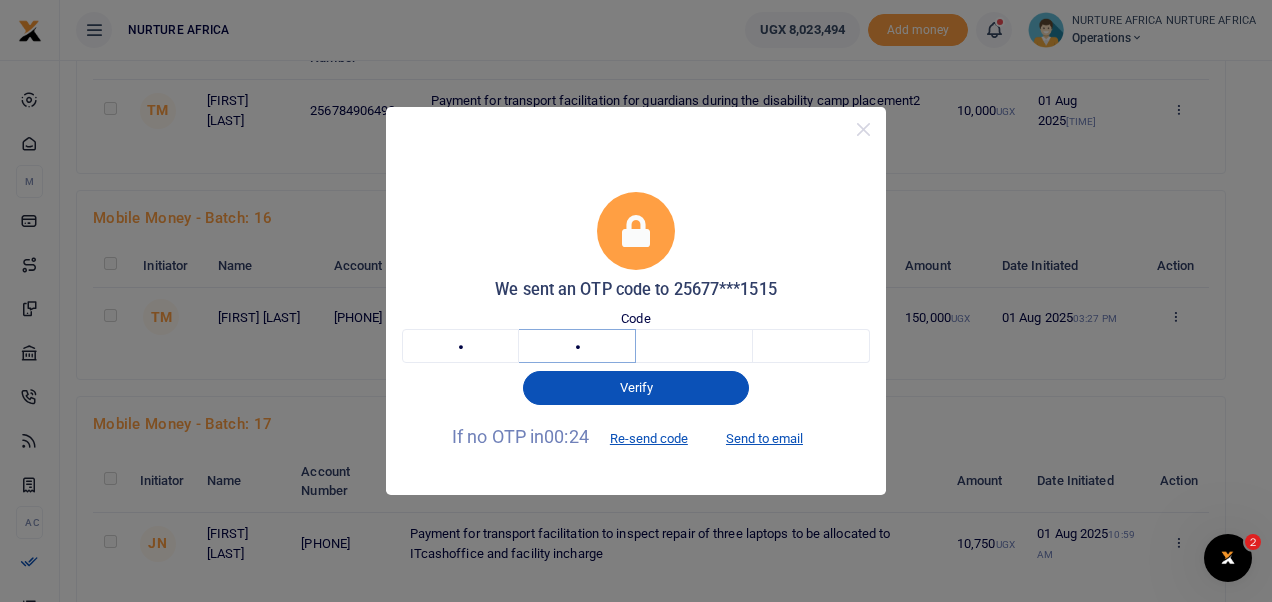 type on "1" 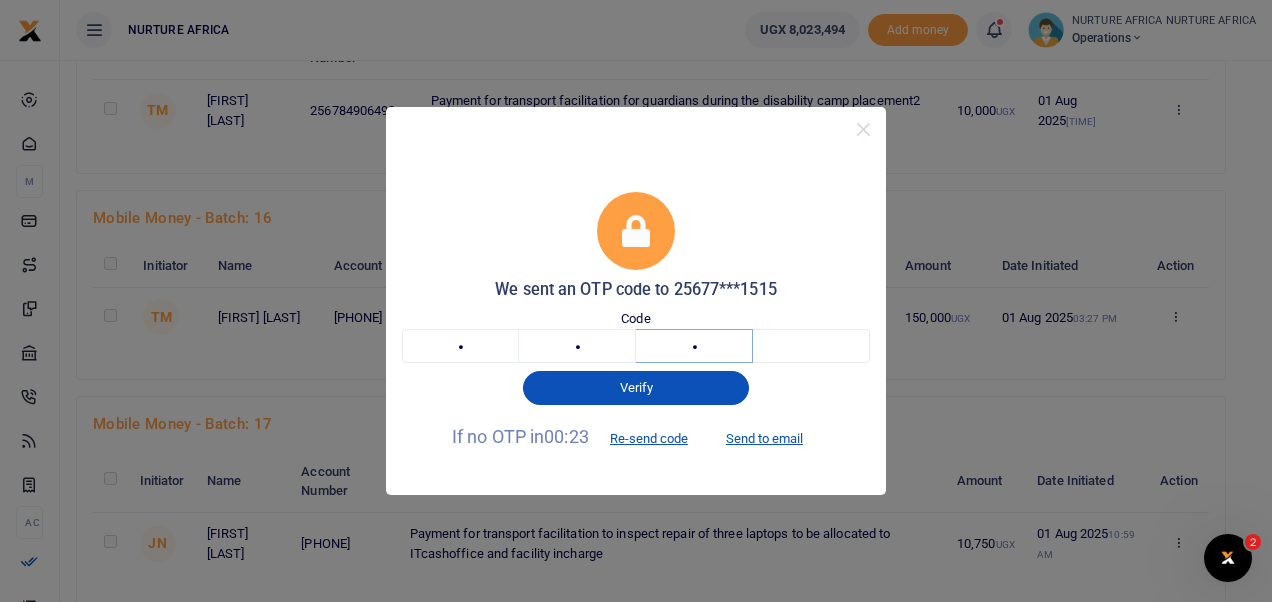 type on "9" 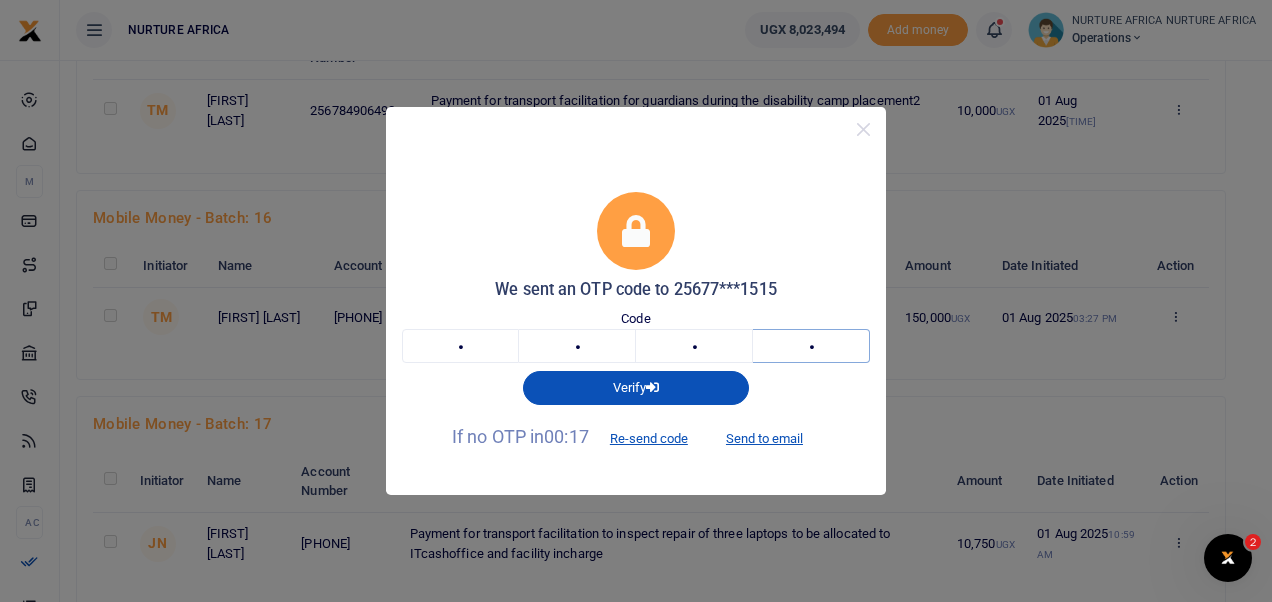 type on "7" 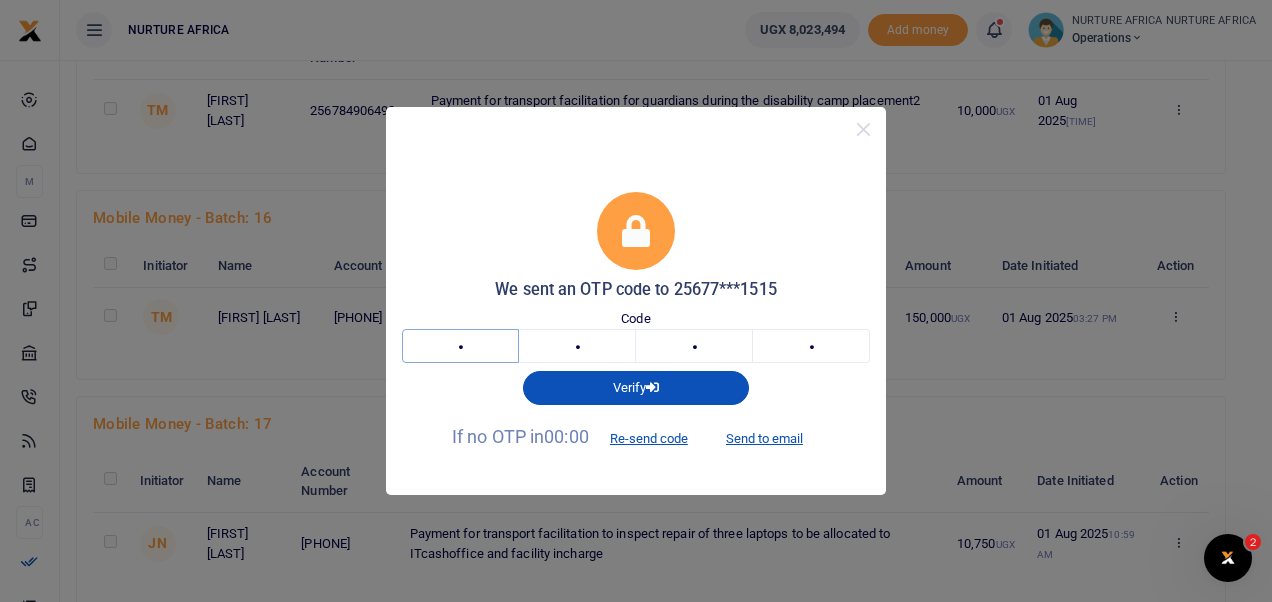 click on "5" at bounding box center [460, 346] 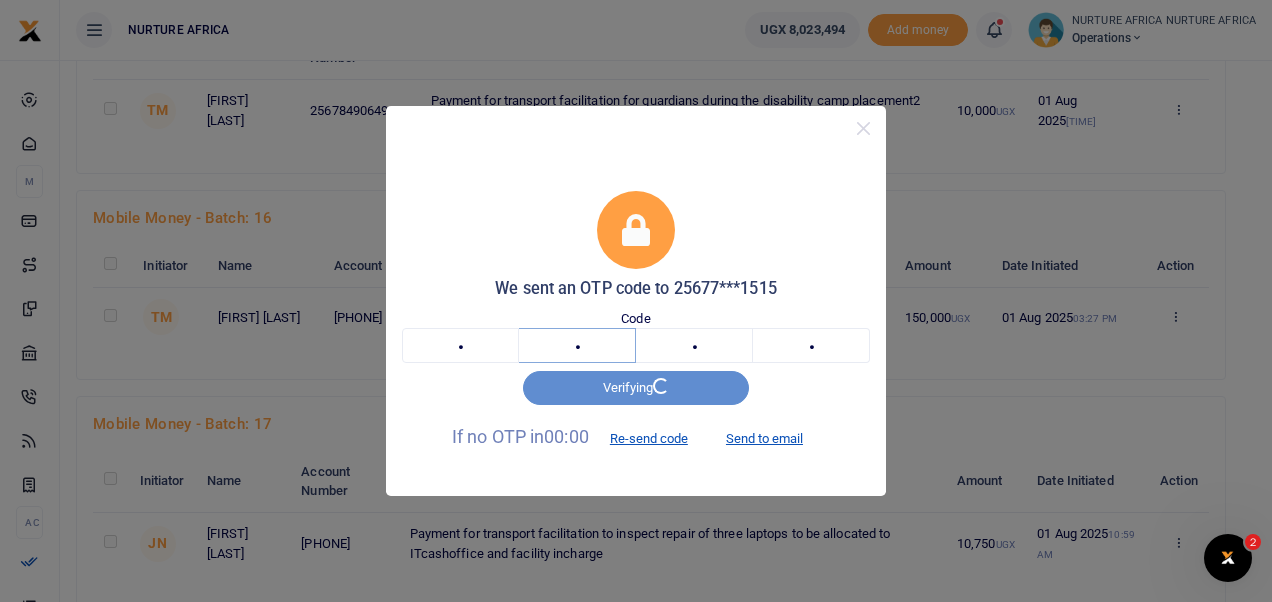 type on "6" 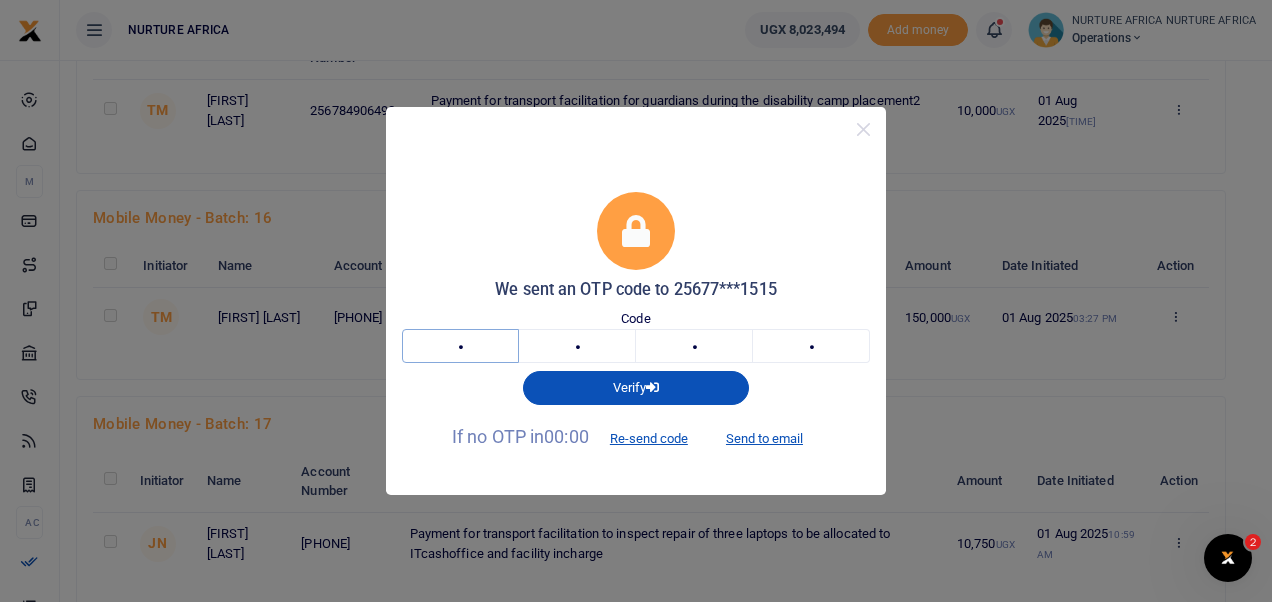 click on "8" at bounding box center (460, 346) 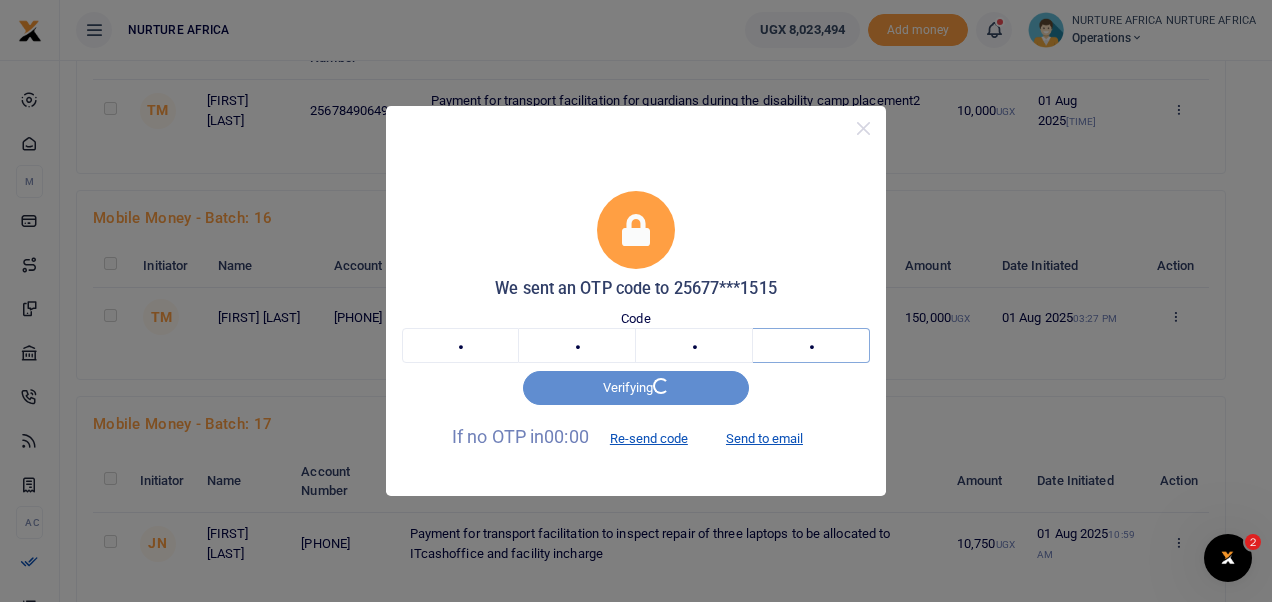 type on "3" 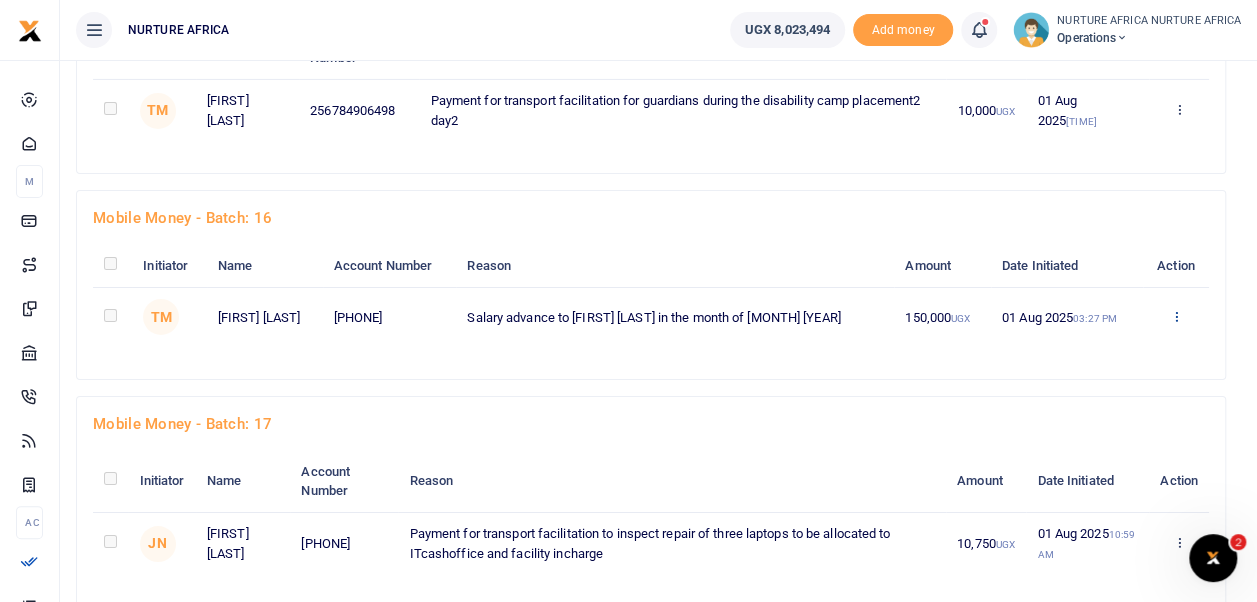 click at bounding box center [1178, -3080] 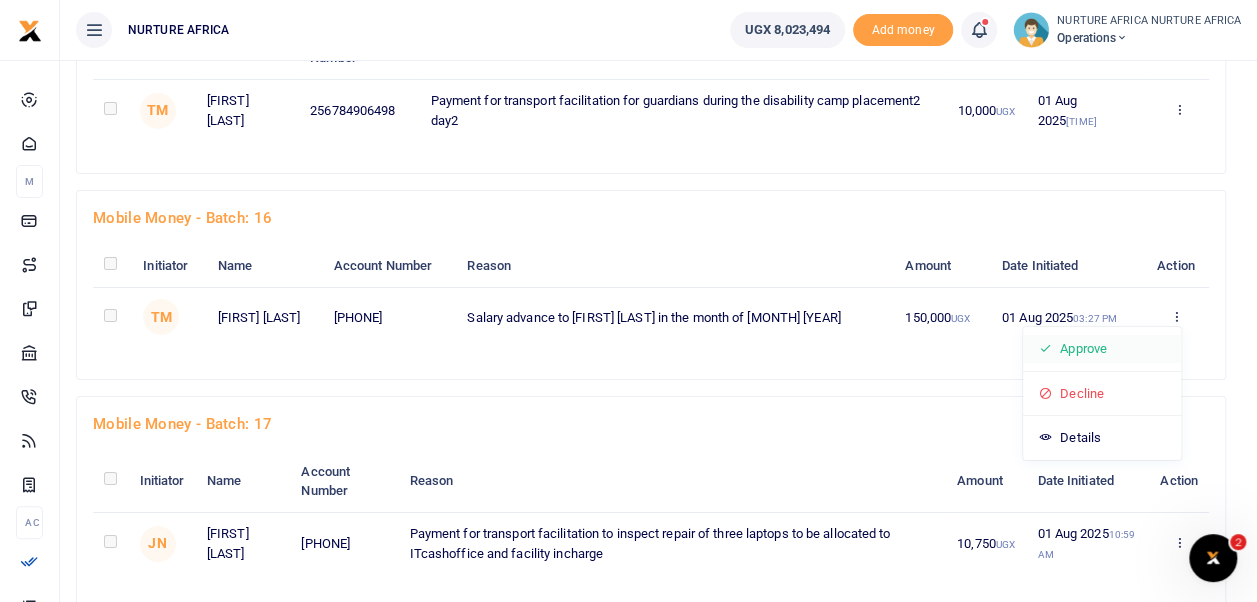 click on "Approve" at bounding box center (1102, 349) 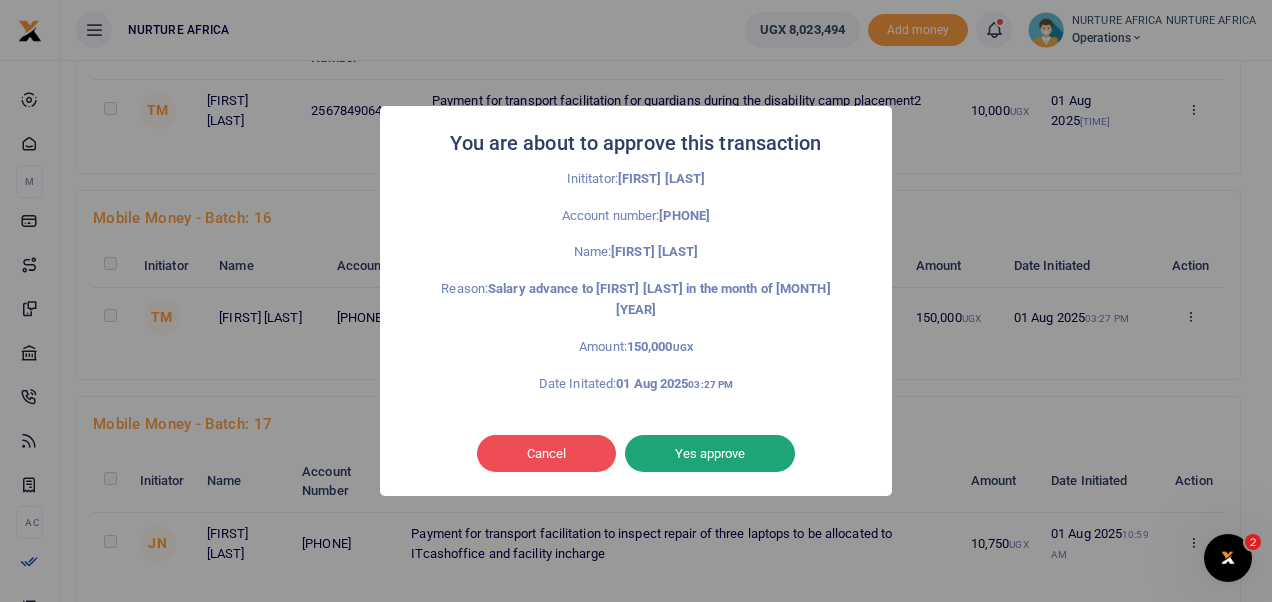click on "Yes approve" at bounding box center (710, 454) 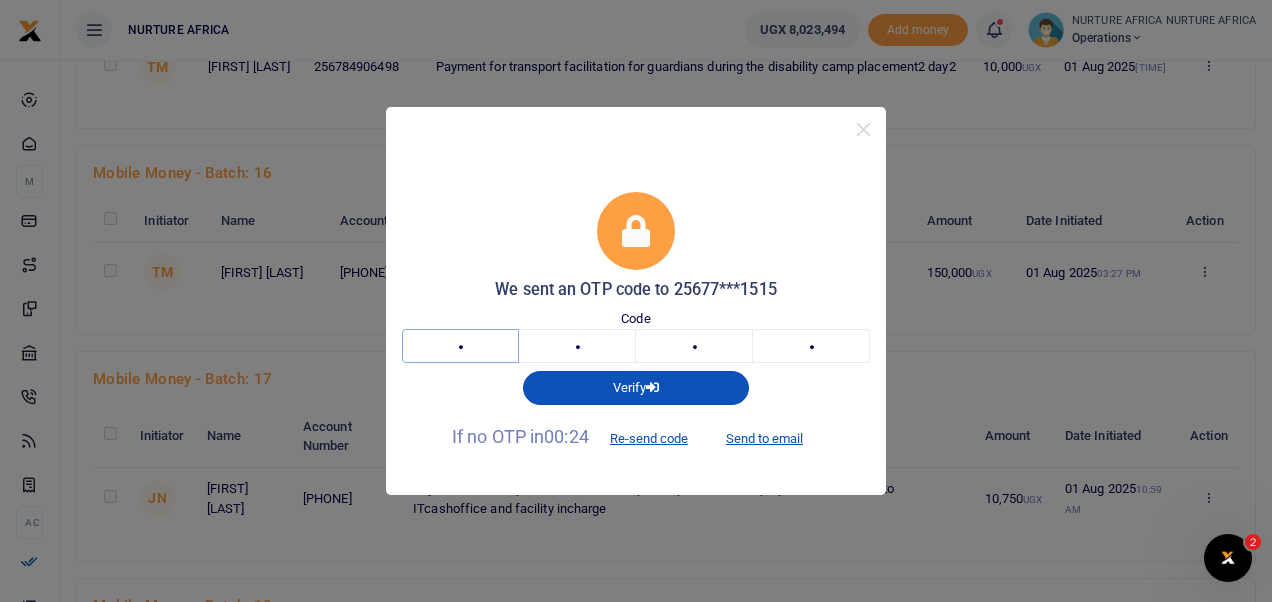 click on "8" at bounding box center (460, 346) 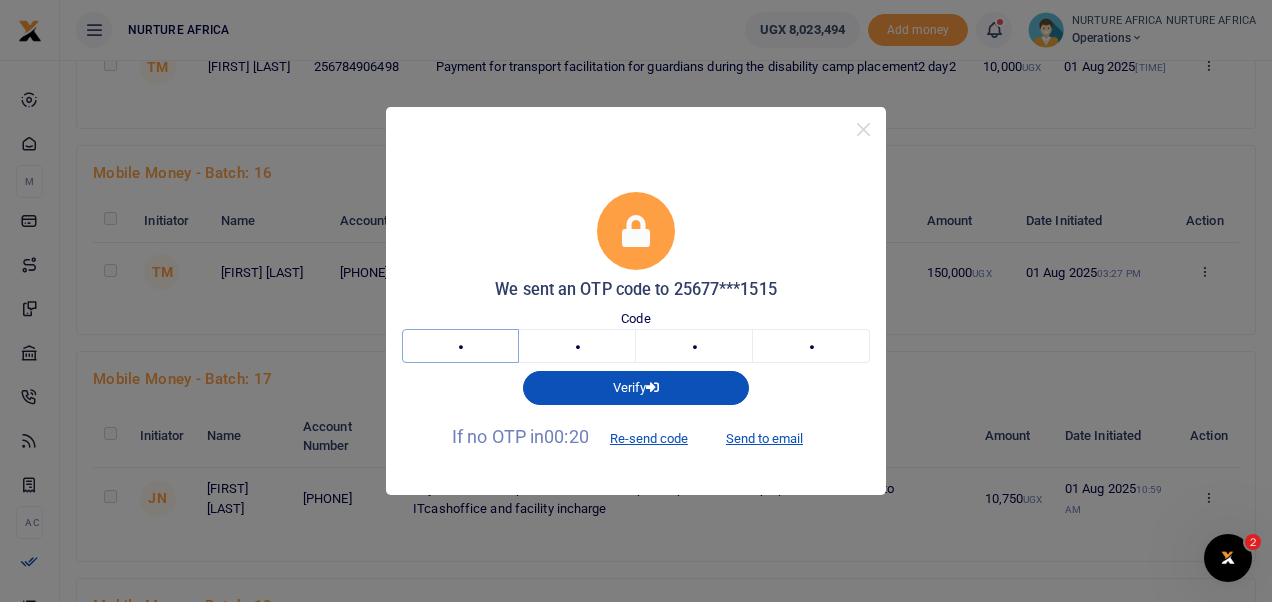 type 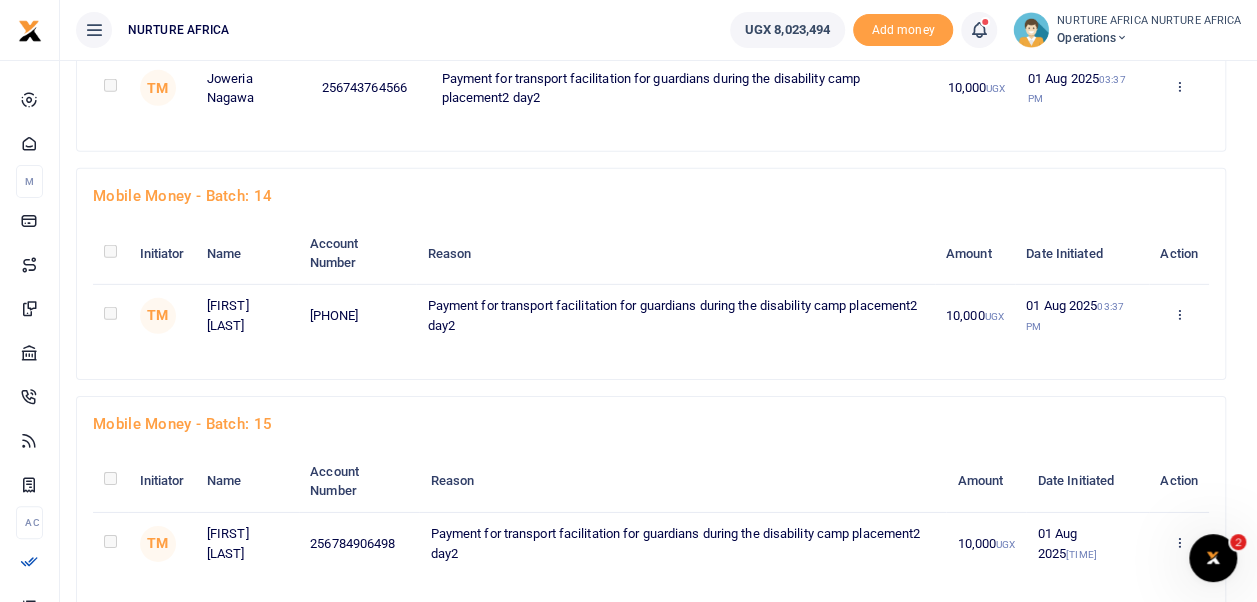 scroll, scrollTop: 2912, scrollLeft: 0, axis: vertical 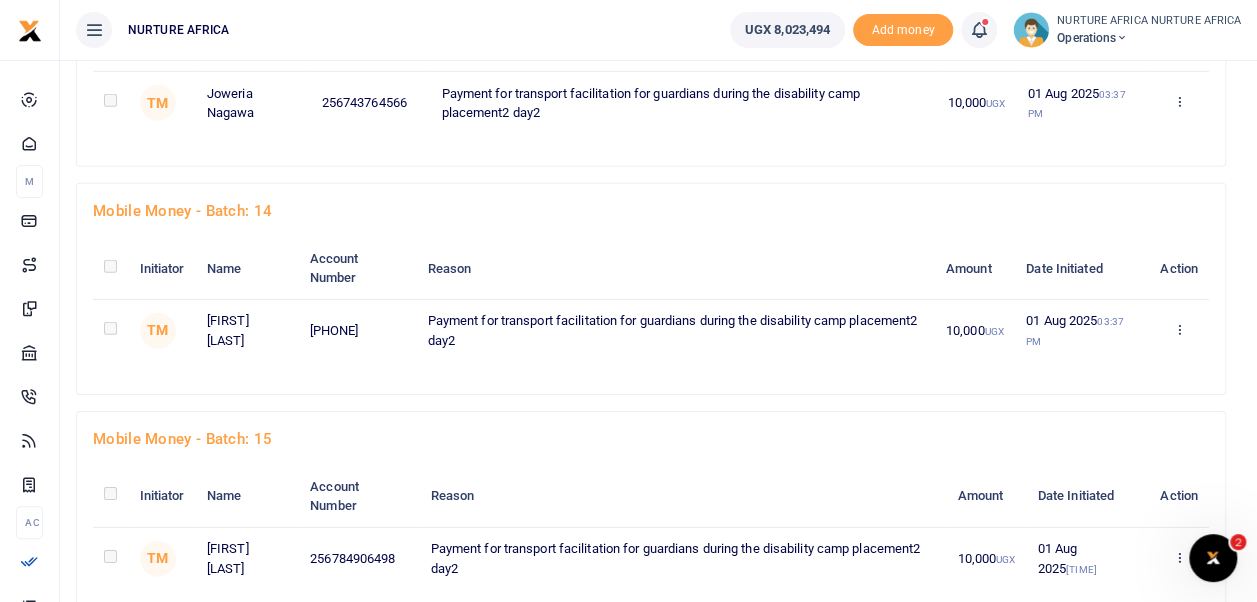 click on "Reason" at bounding box center (682, 497) 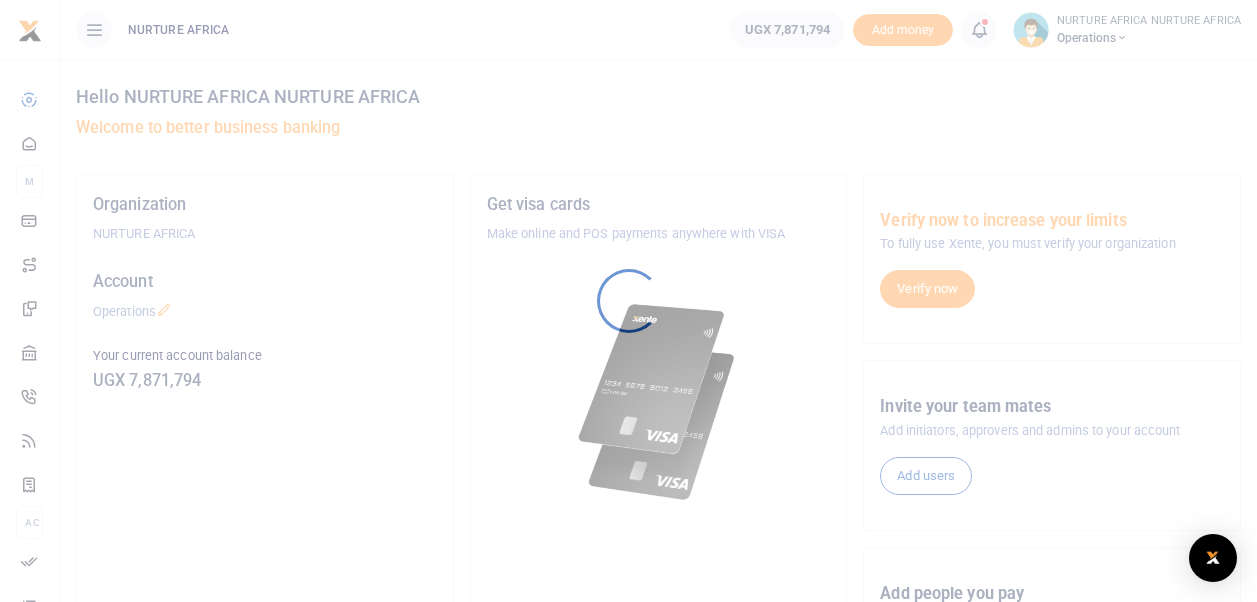 scroll, scrollTop: 0, scrollLeft: 0, axis: both 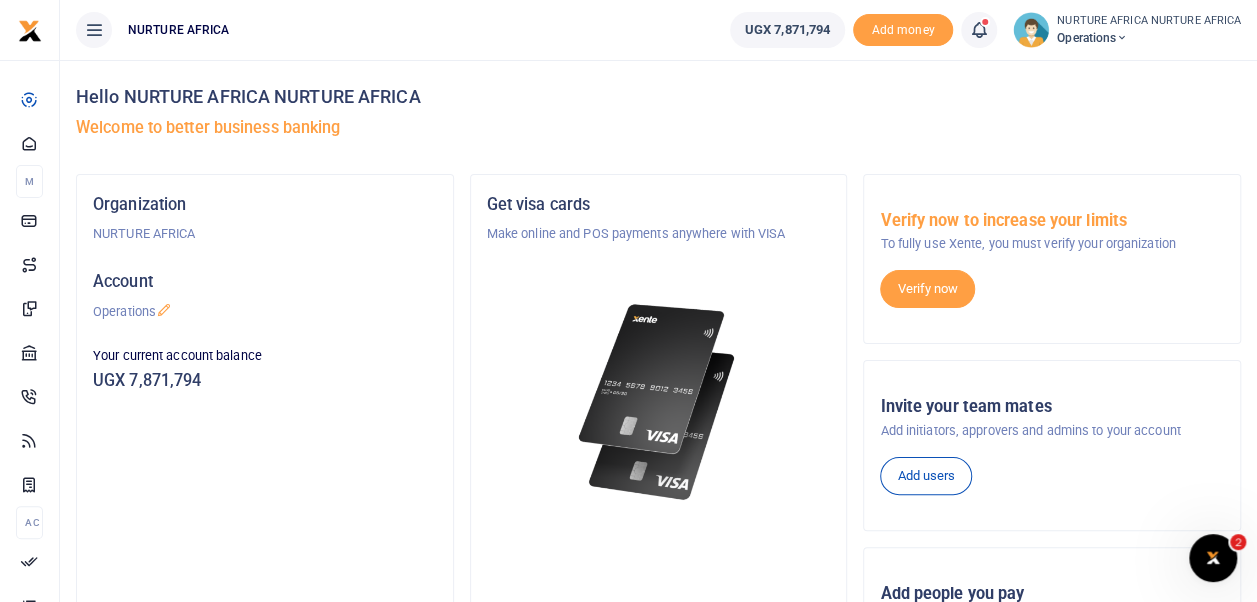 click at bounding box center [979, 30] 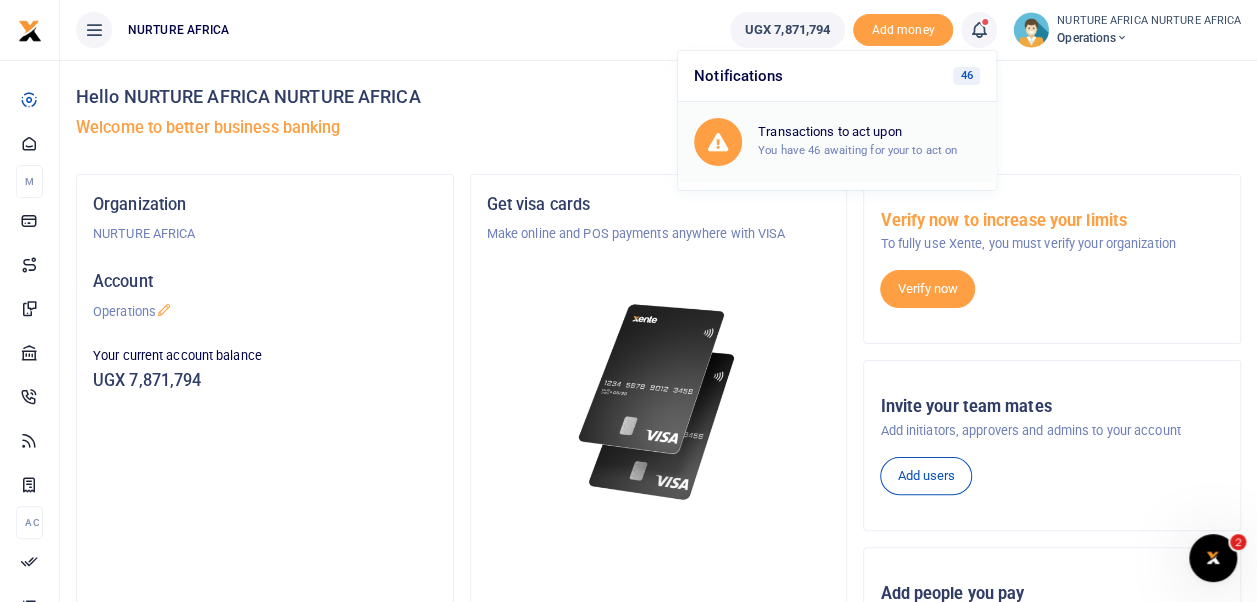 click on "You have 46 awaiting for your to act on" at bounding box center [857, 150] 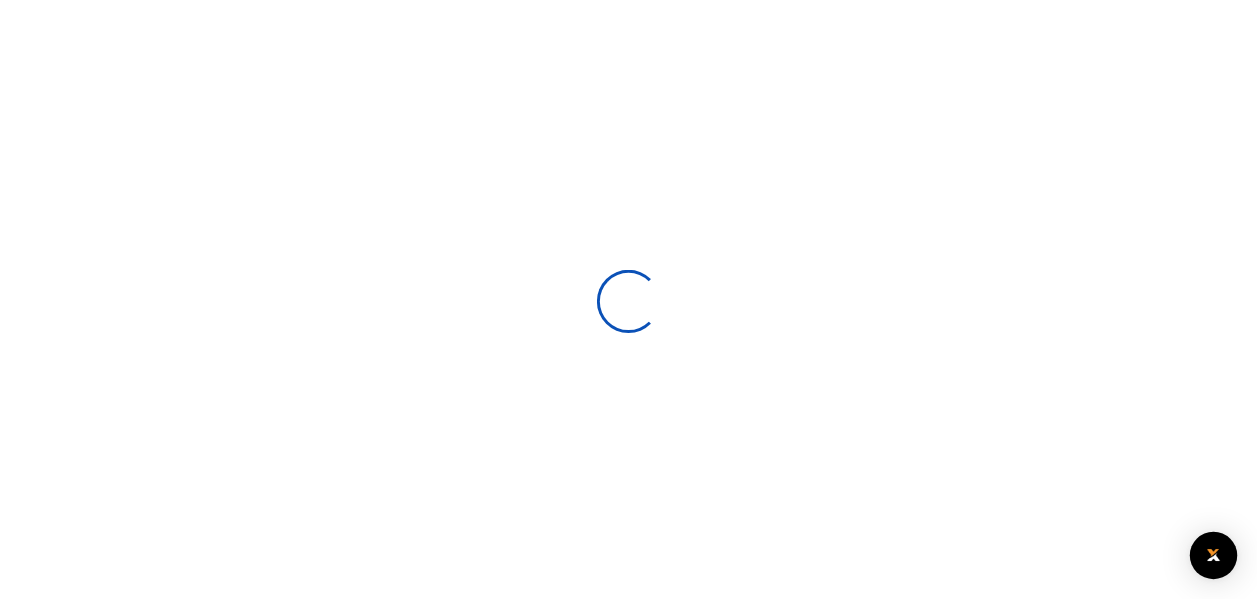 scroll, scrollTop: 0, scrollLeft: 0, axis: both 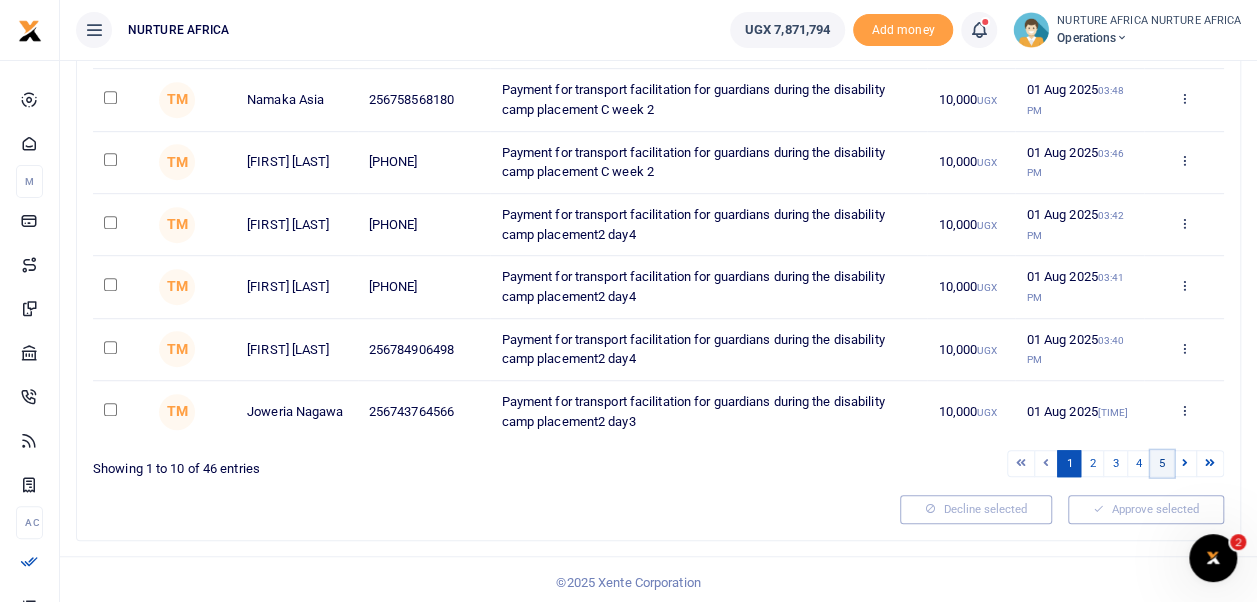 click on "5" at bounding box center [1162, 463] 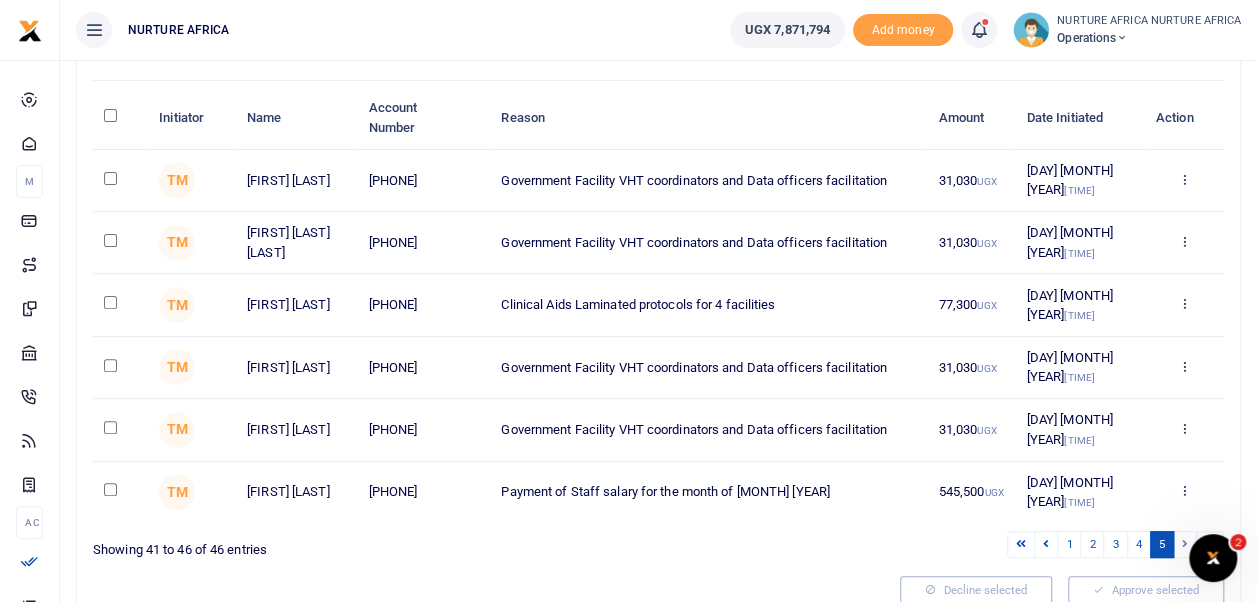 scroll, scrollTop: 172, scrollLeft: 0, axis: vertical 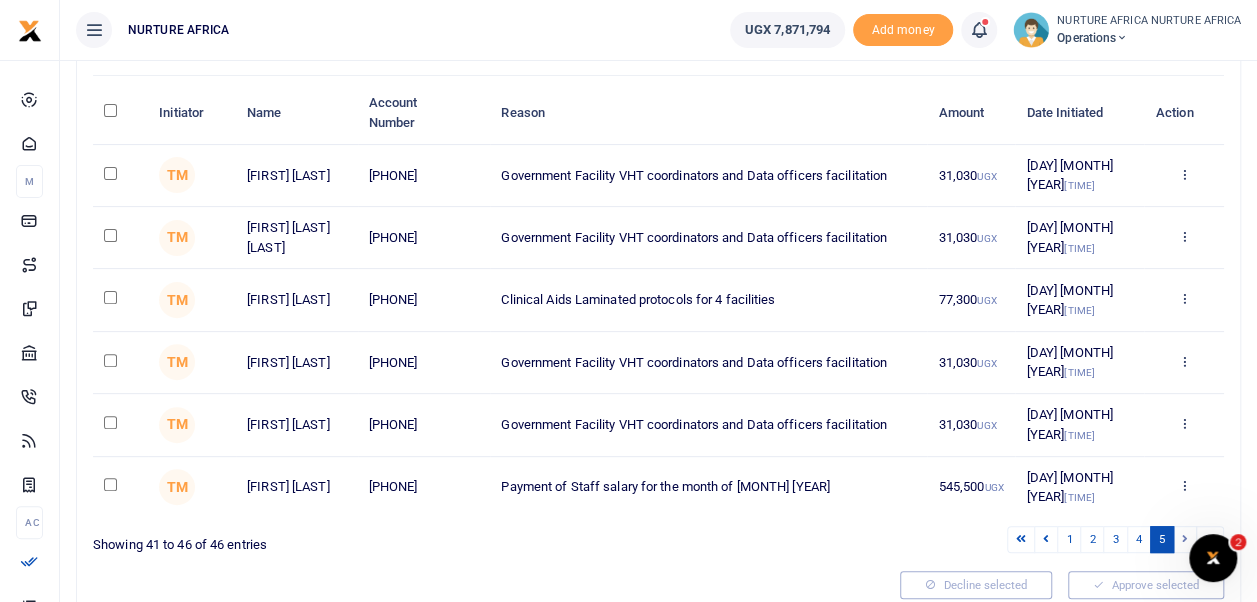 click at bounding box center (110, 484) 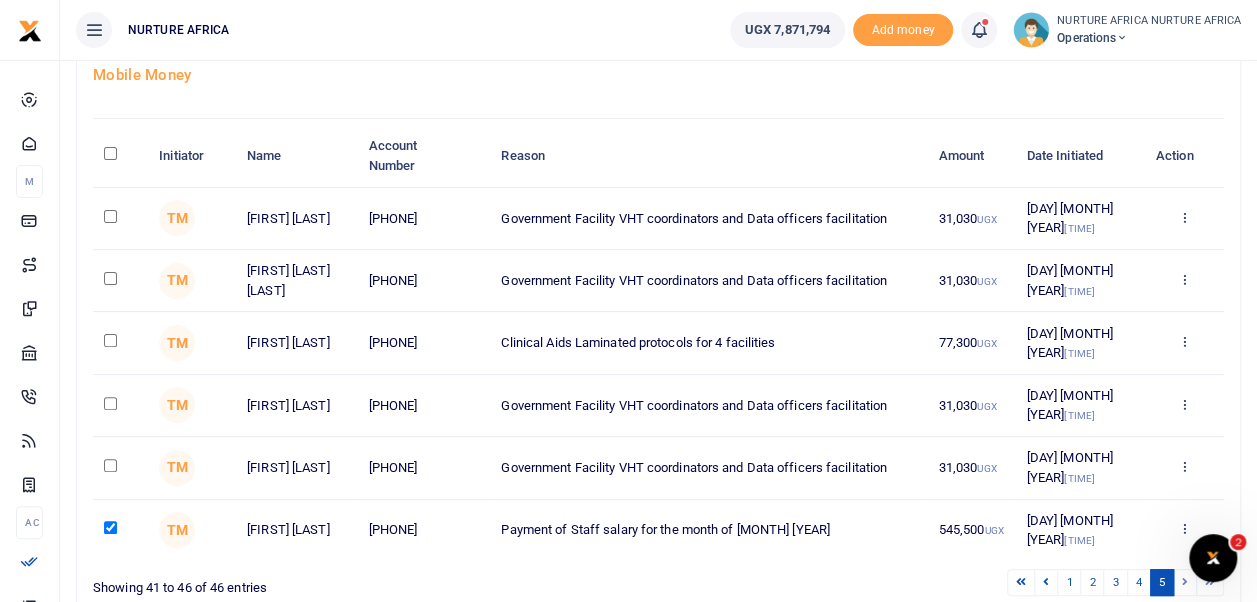 scroll, scrollTop: 168, scrollLeft: 0, axis: vertical 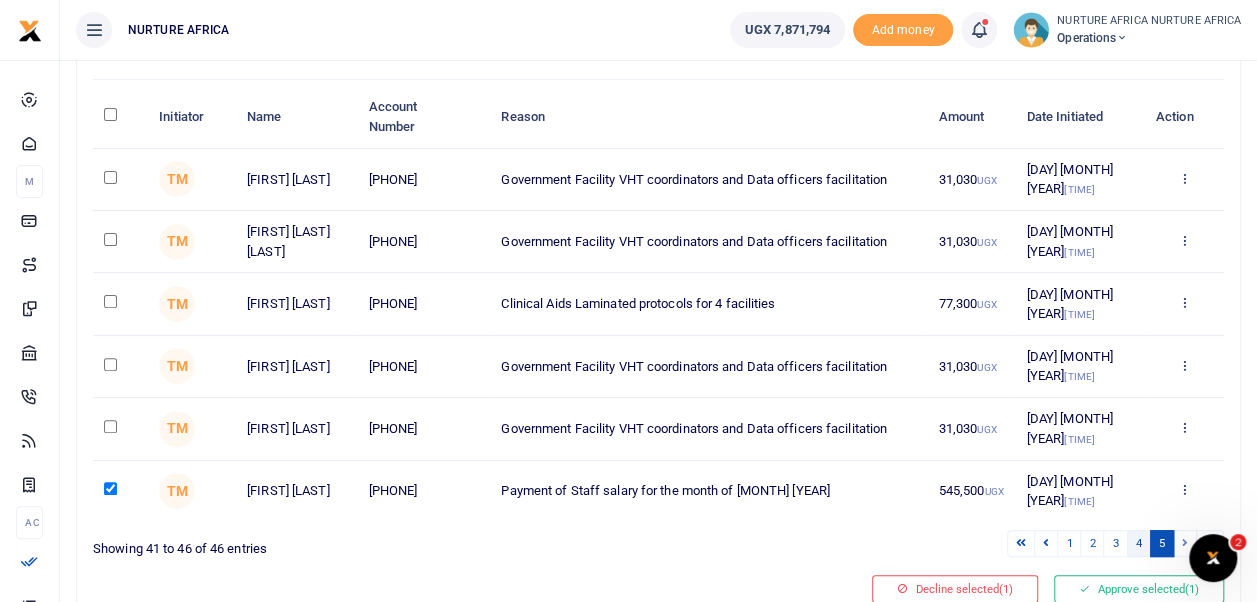 click on "4" at bounding box center (1139, 543) 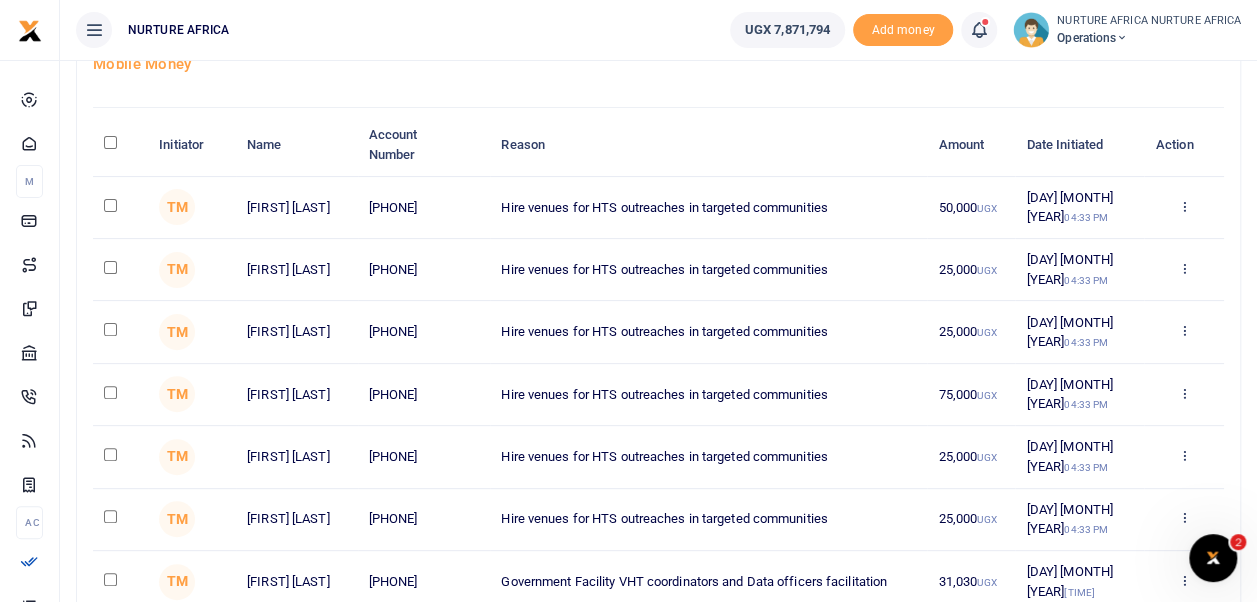 scroll, scrollTop: 210, scrollLeft: 0, axis: vertical 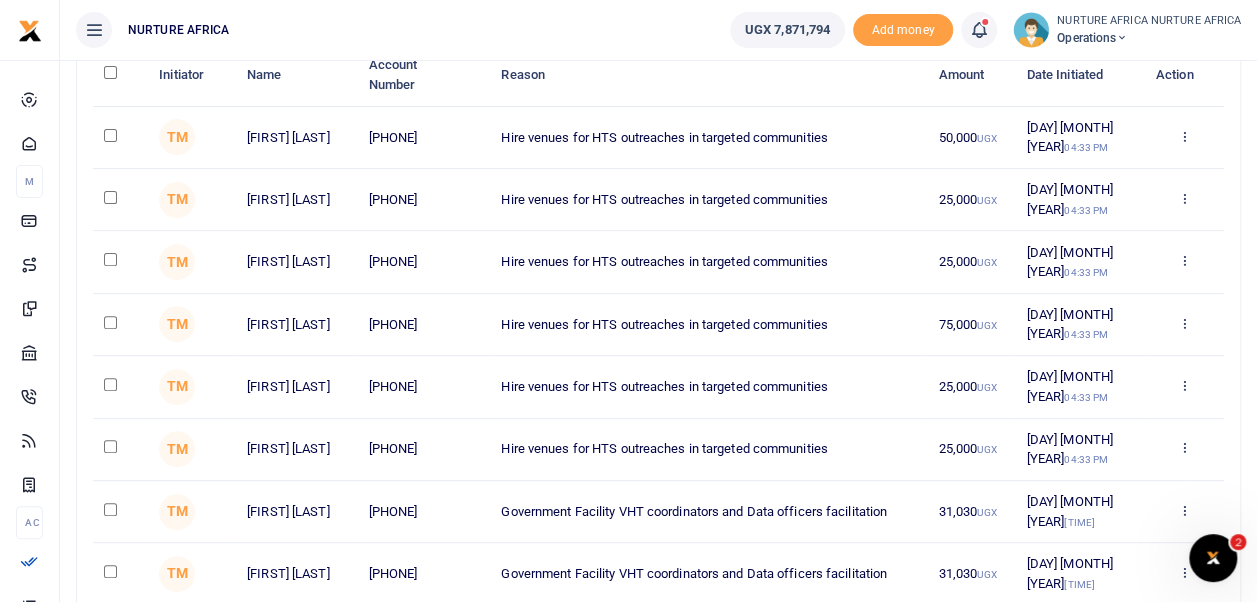 click on "Hire venues for HTS outreaches in targeted communities" at bounding box center [708, 387] 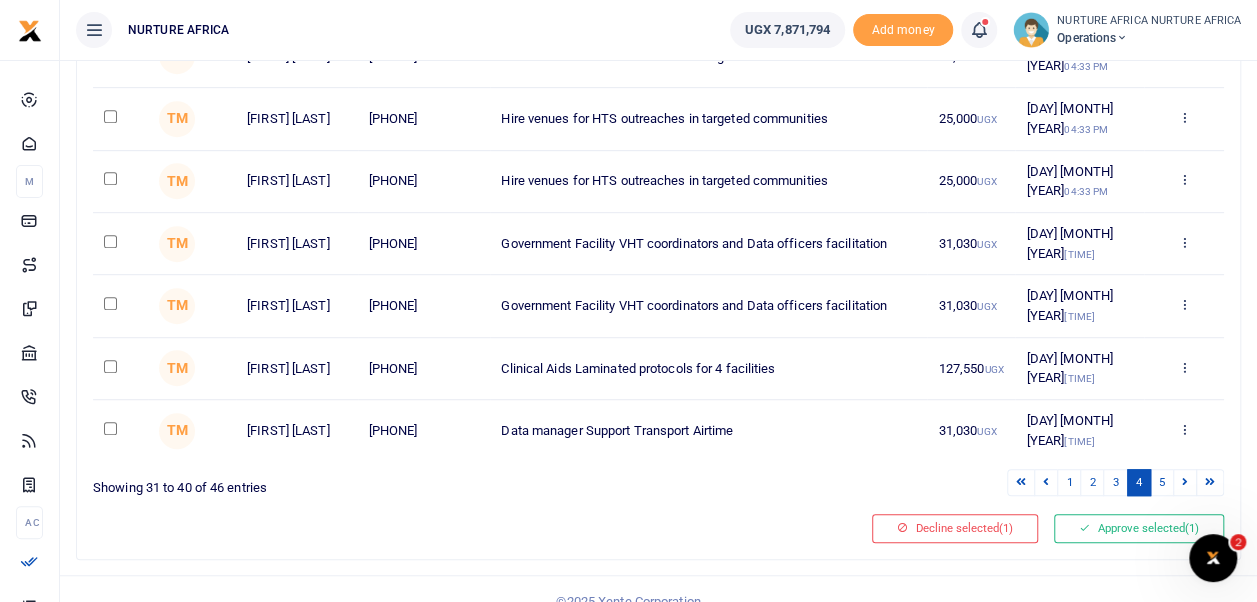 scroll, scrollTop: 497, scrollLeft: 0, axis: vertical 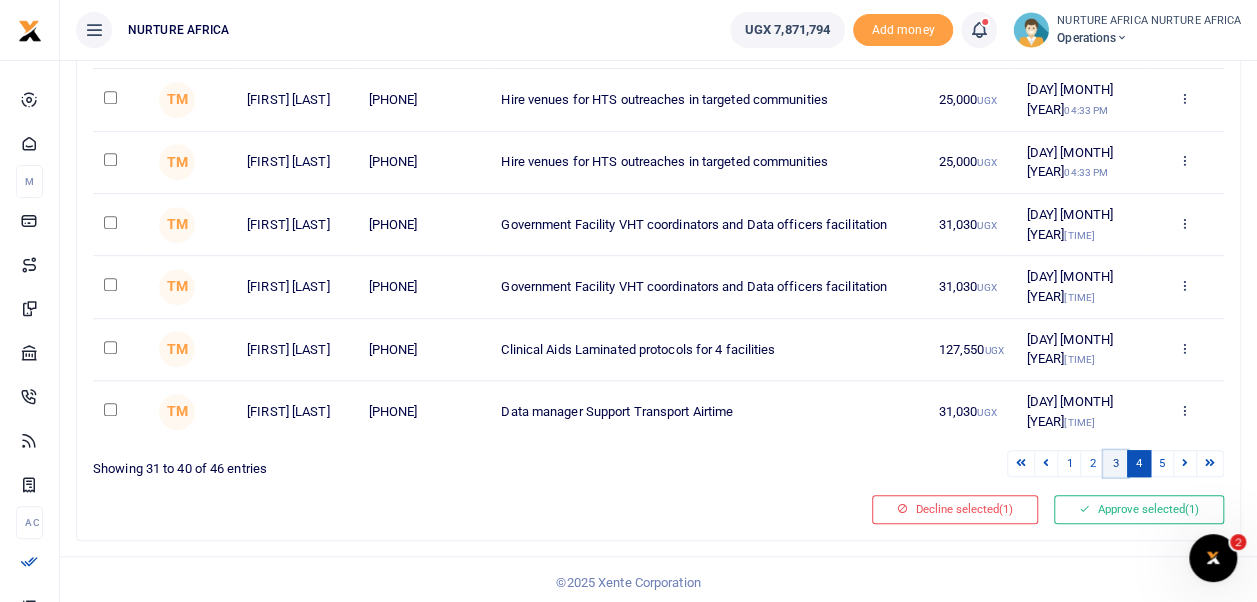 click on "3" at bounding box center [1115, 463] 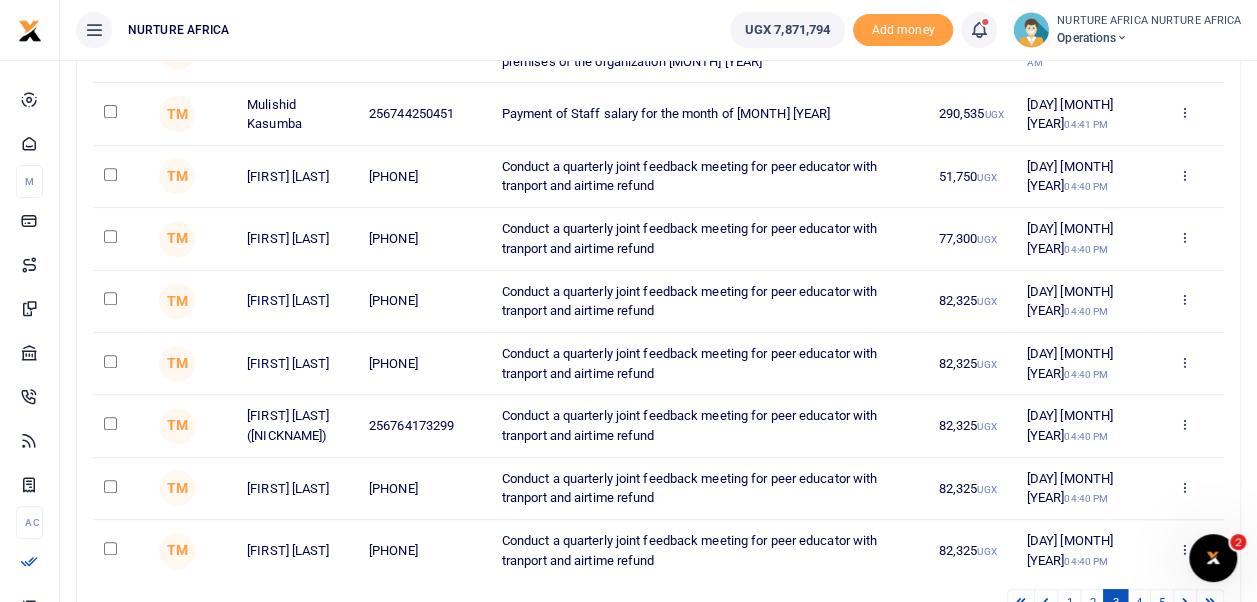 scroll, scrollTop: 497, scrollLeft: 0, axis: vertical 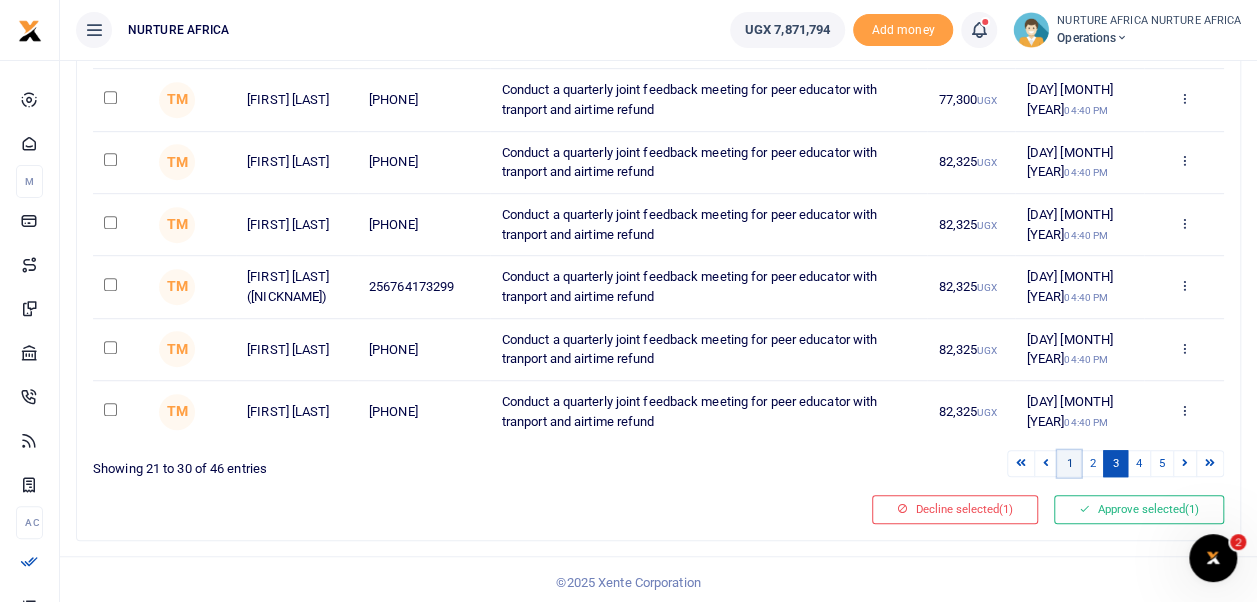click on "1" at bounding box center (1069, 463) 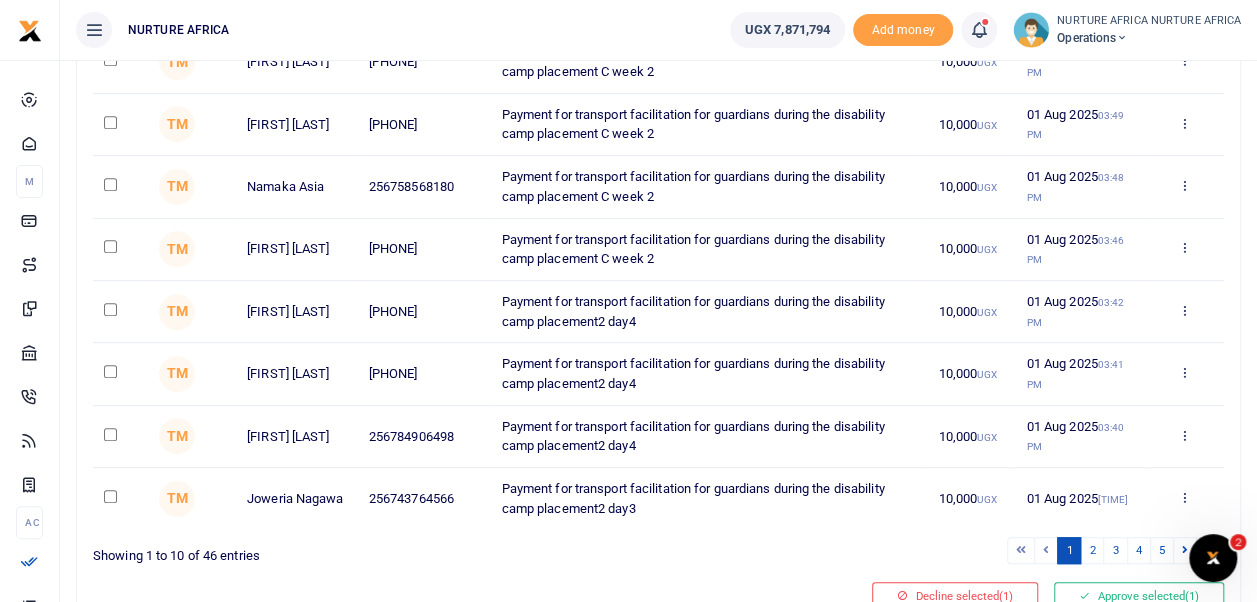 scroll, scrollTop: 497, scrollLeft: 0, axis: vertical 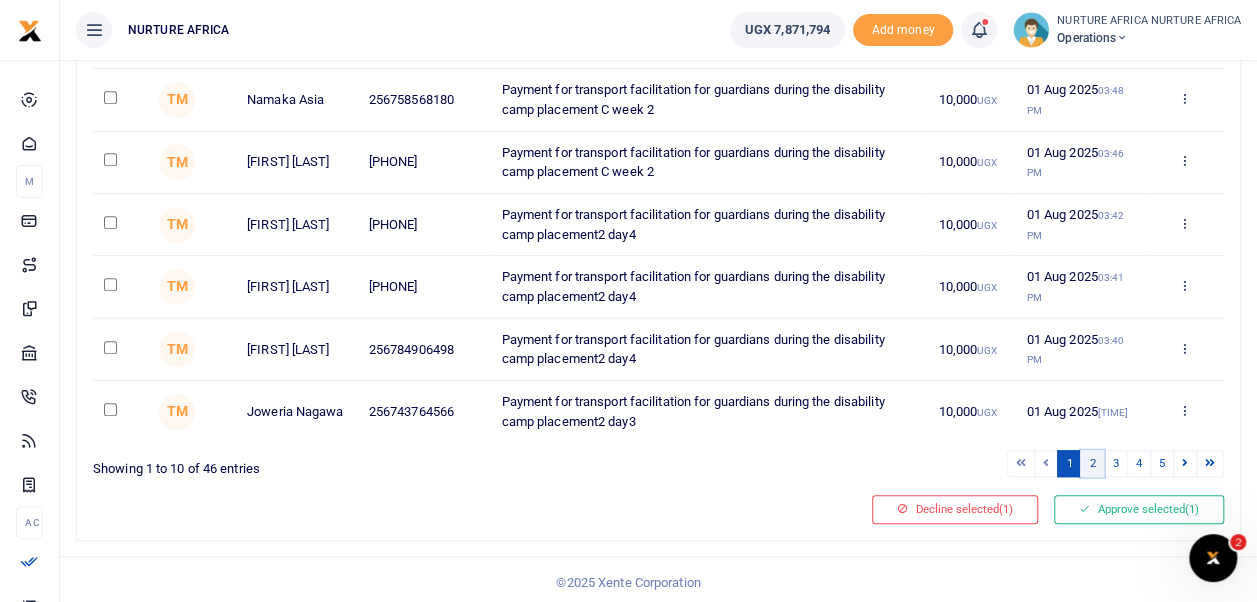 click on "2" at bounding box center (1092, 463) 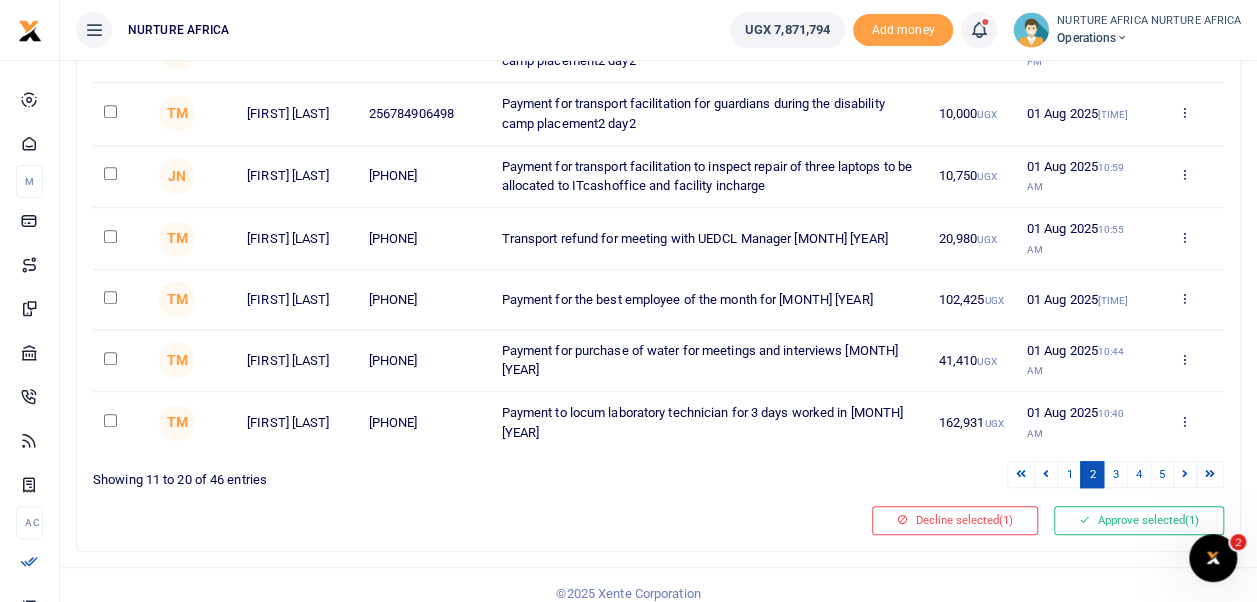 scroll, scrollTop: 497, scrollLeft: 0, axis: vertical 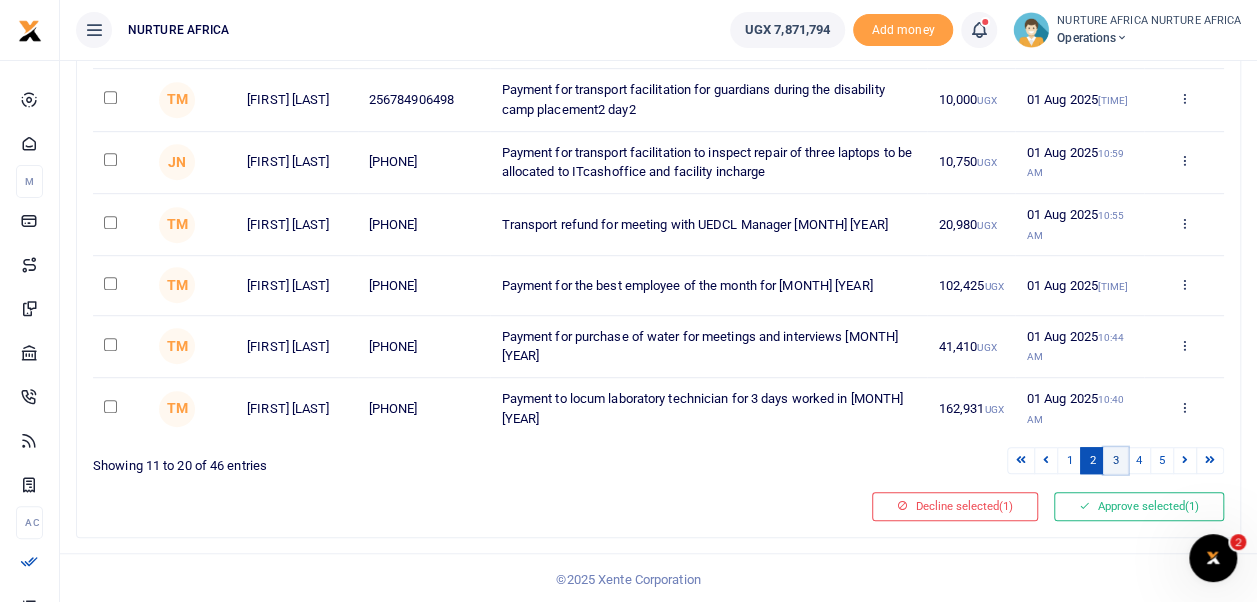 click on "3" at bounding box center (1115, 460) 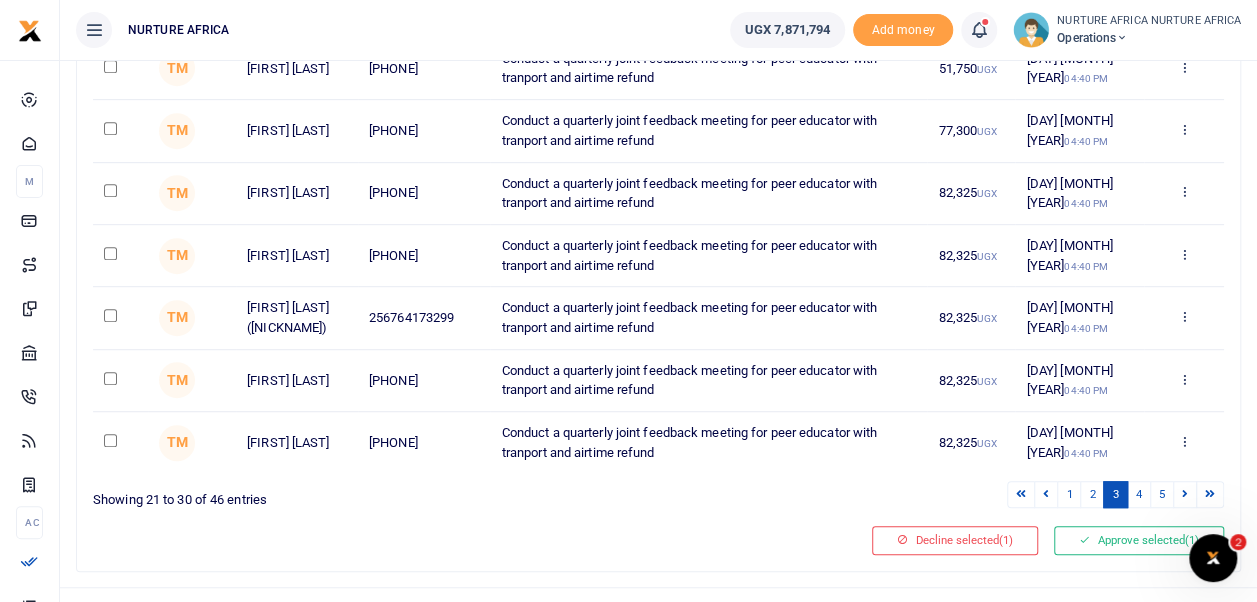 scroll, scrollTop: 497, scrollLeft: 0, axis: vertical 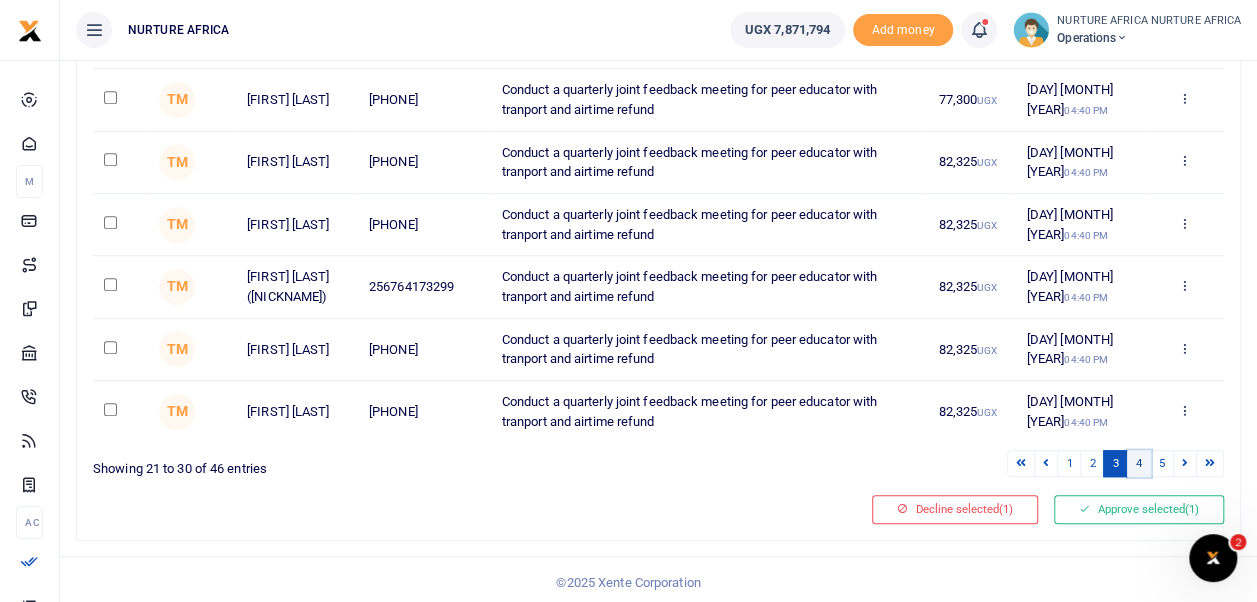 click on "4" at bounding box center (1139, 463) 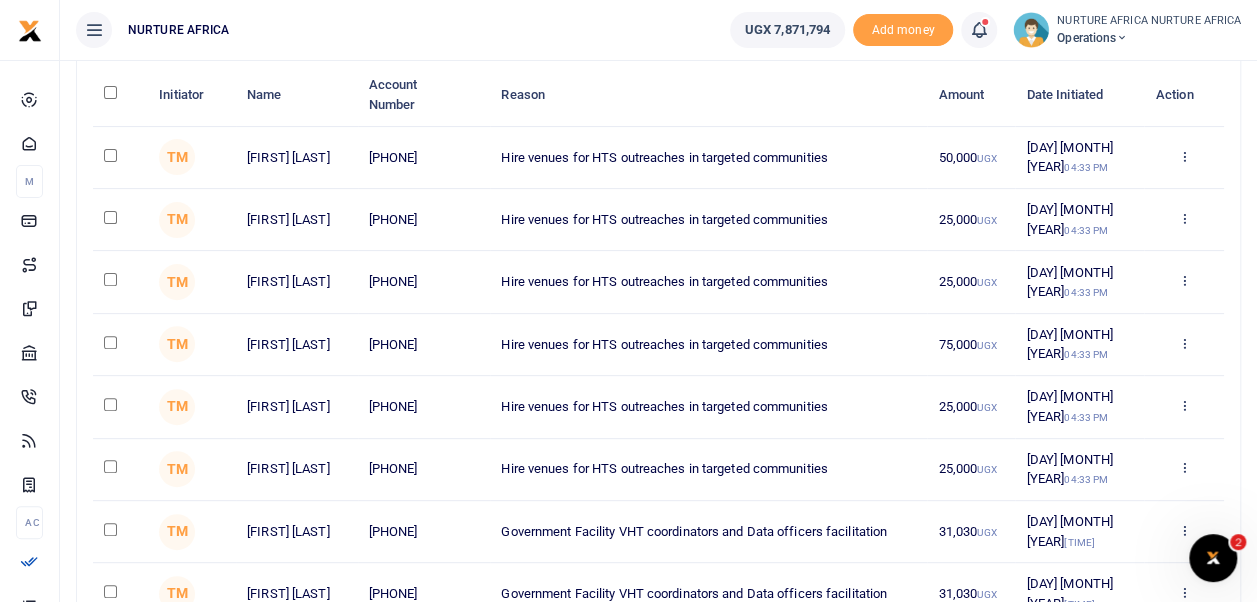 click on "Hire venues for HTS outreaches in targeted communities" at bounding box center [708, 345] 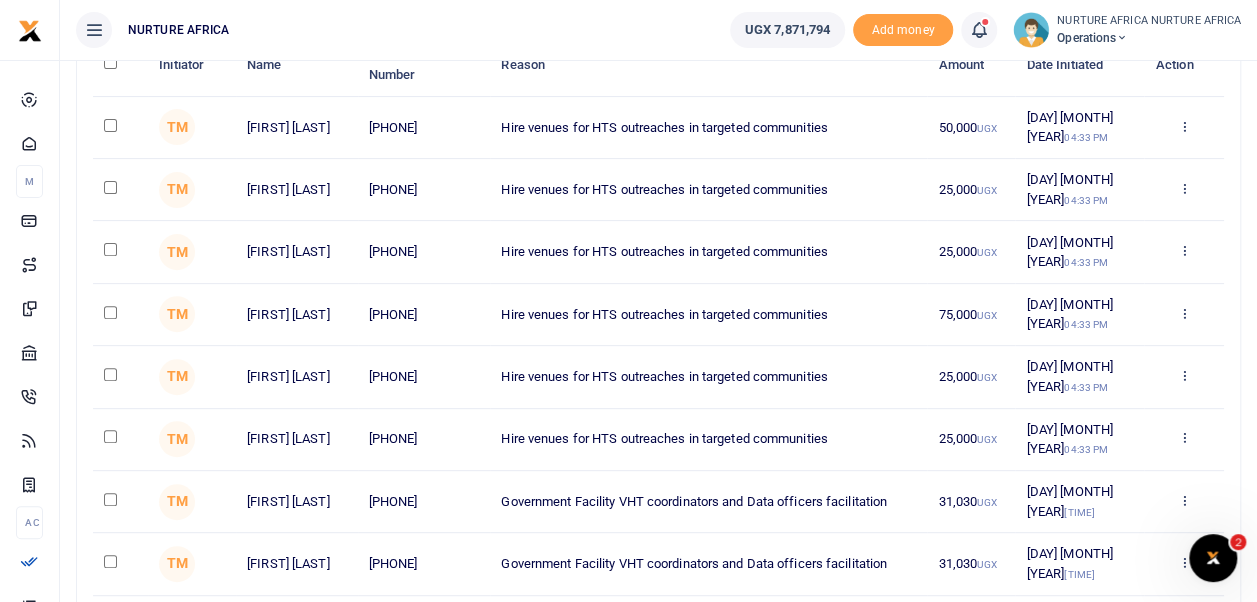 click on "Government Facility VHT coordinators and Data officers facilitation" at bounding box center [708, 564] 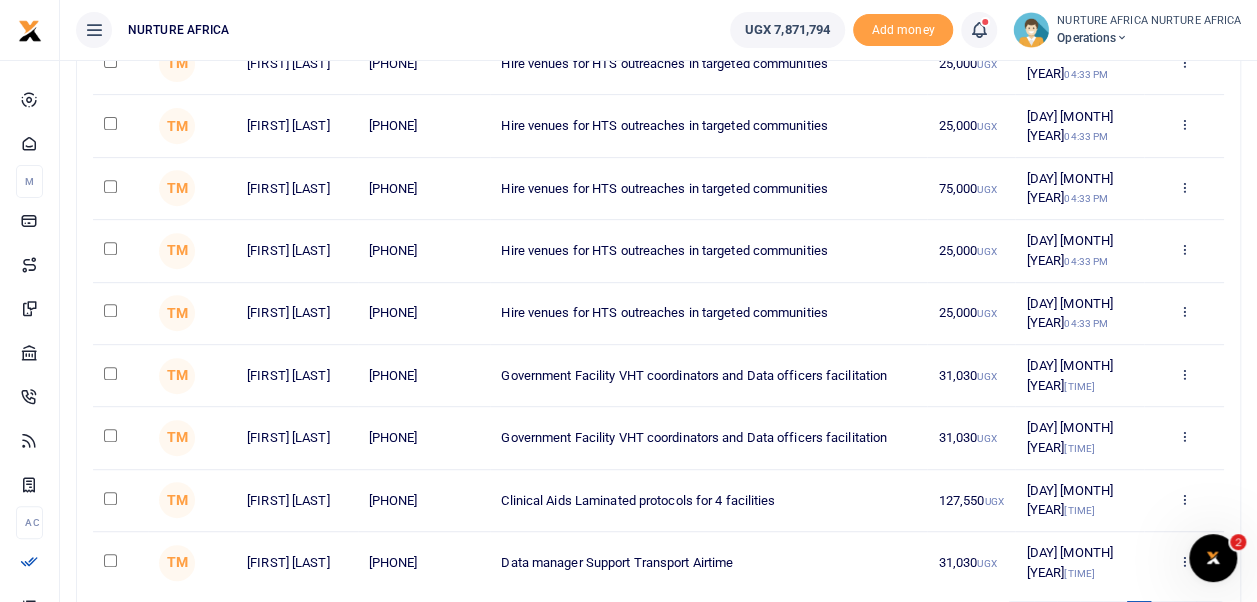 scroll, scrollTop: 402, scrollLeft: 0, axis: vertical 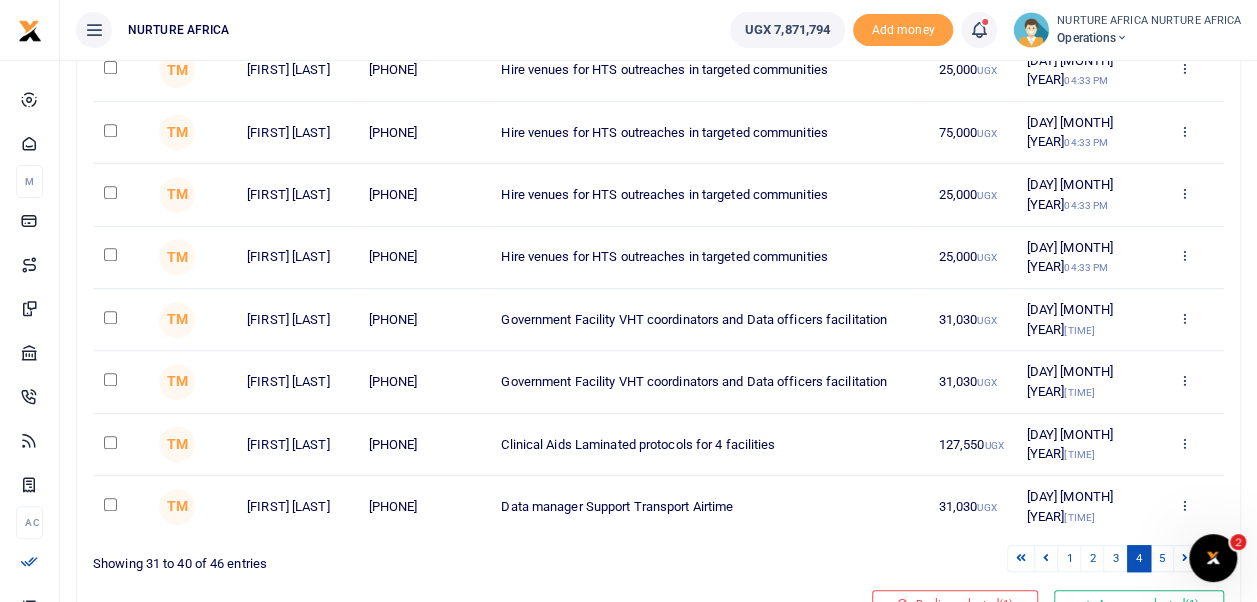 click on "Approve
Decline
Details" at bounding box center (1184, 382) 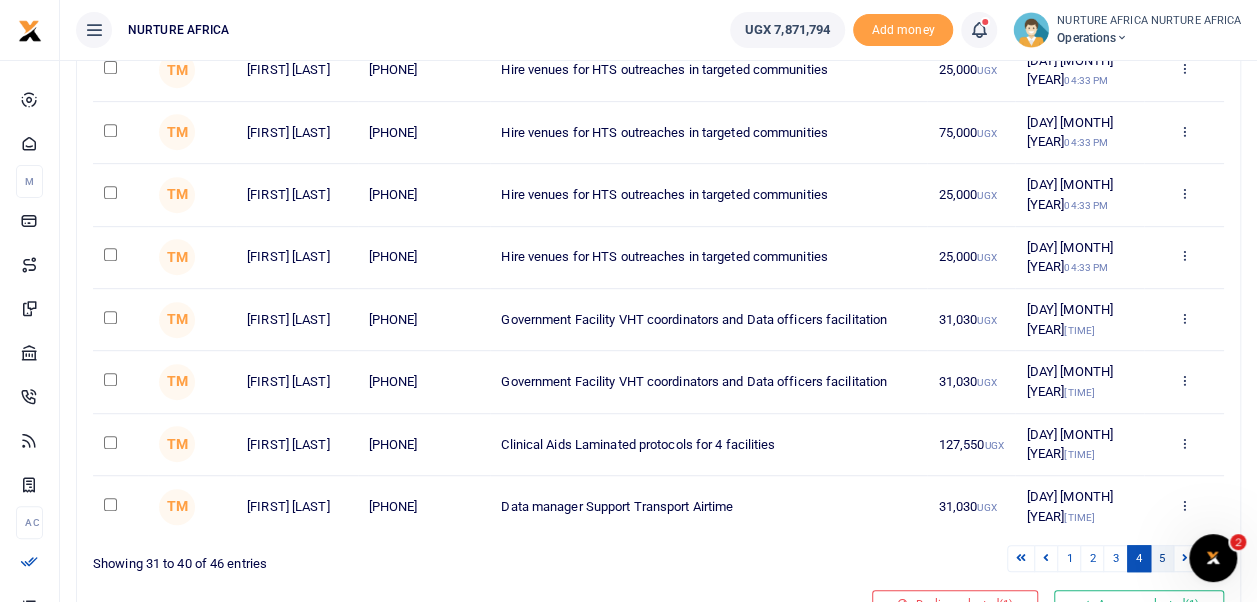 click on "5" at bounding box center (1162, 558) 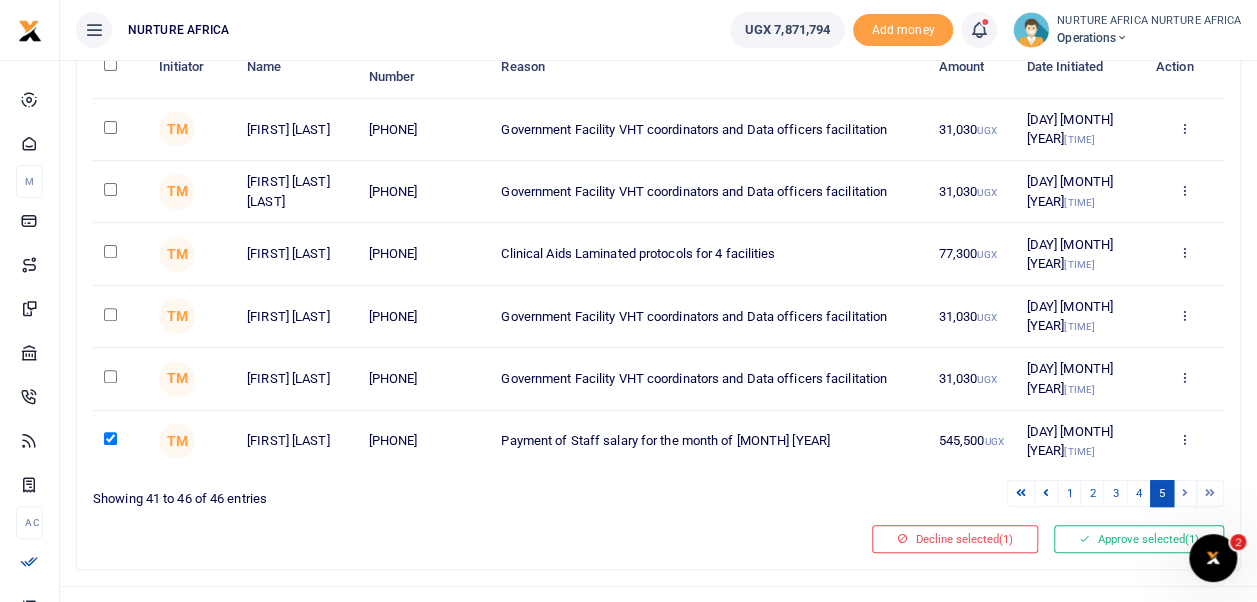 scroll, scrollTop: 249, scrollLeft: 0, axis: vertical 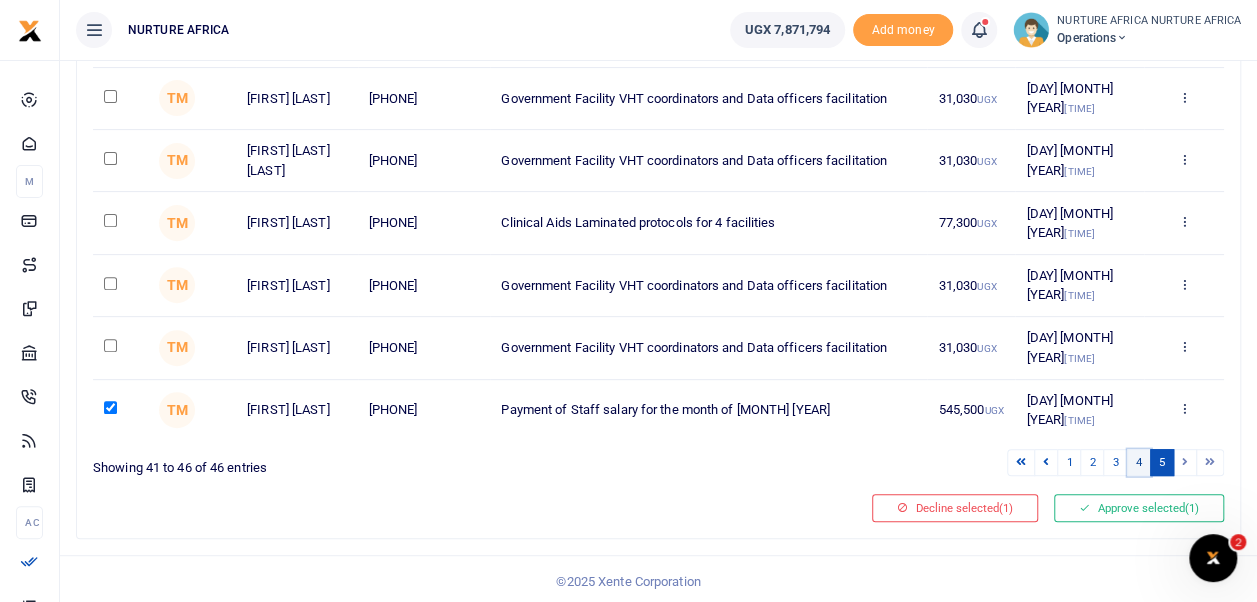 click on "4" at bounding box center (1139, 462) 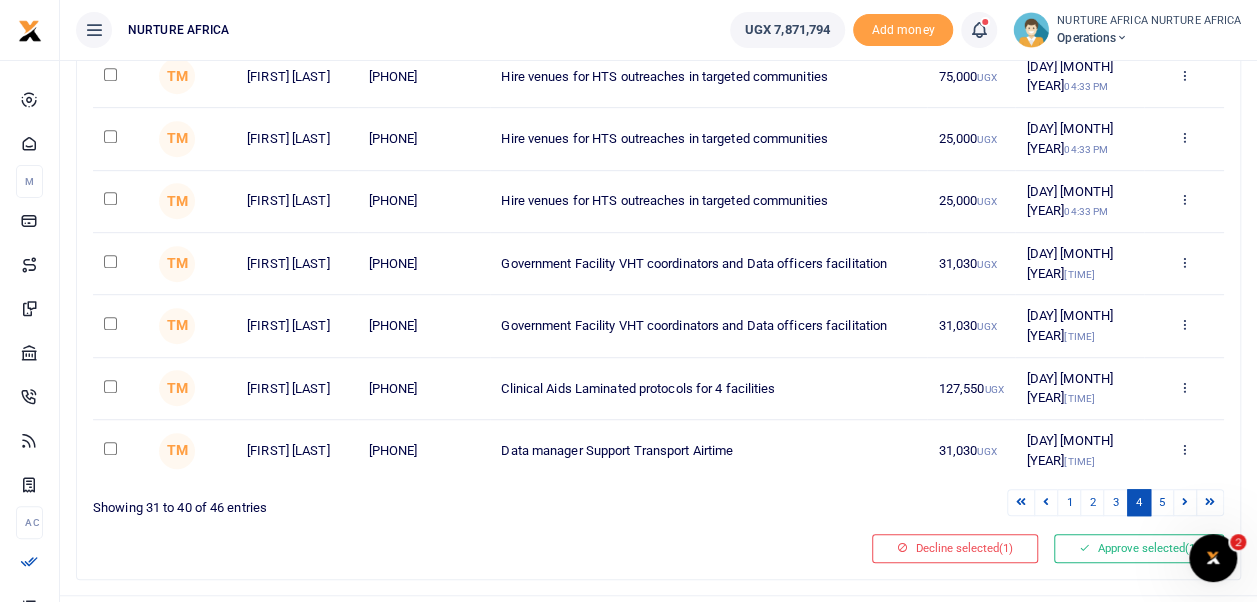 scroll, scrollTop: 497, scrollLeft: 0, axis: vertical 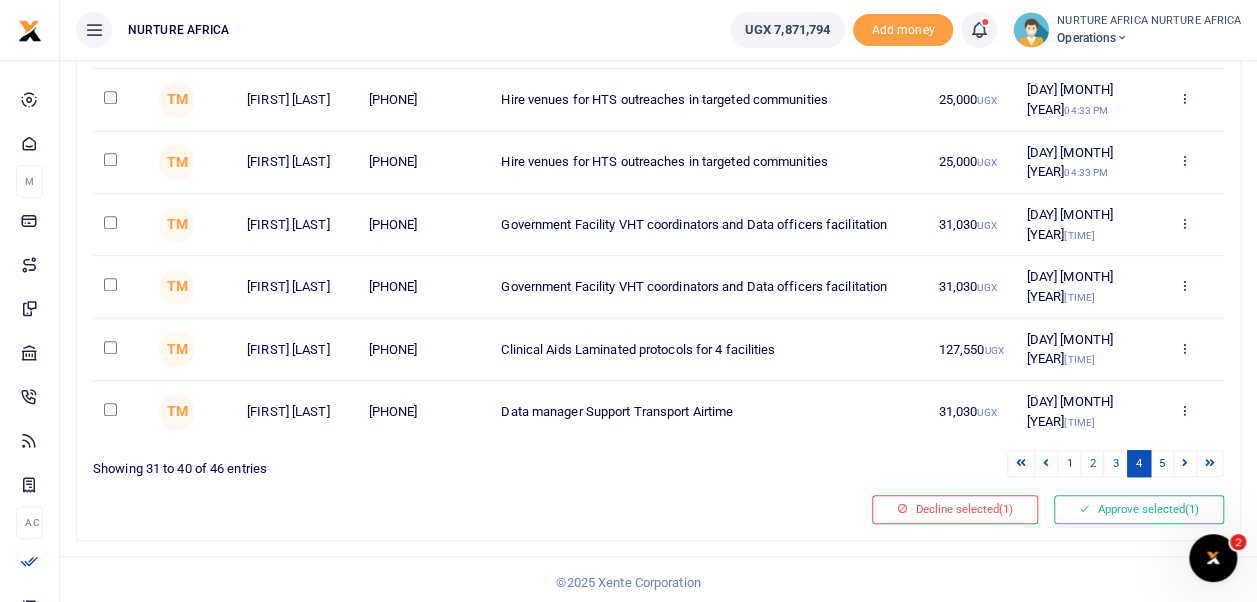 click on "4" at bounding box center (1139, 463) 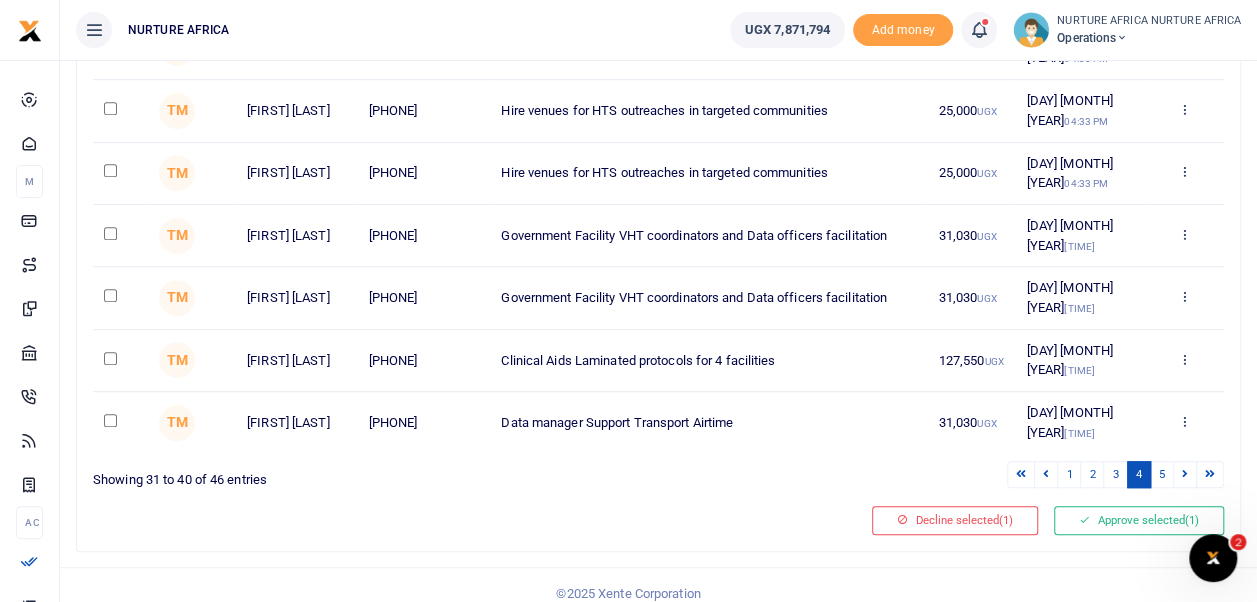 scroll, scrollTop: 497, scrollLeft: 0, axis: vertical 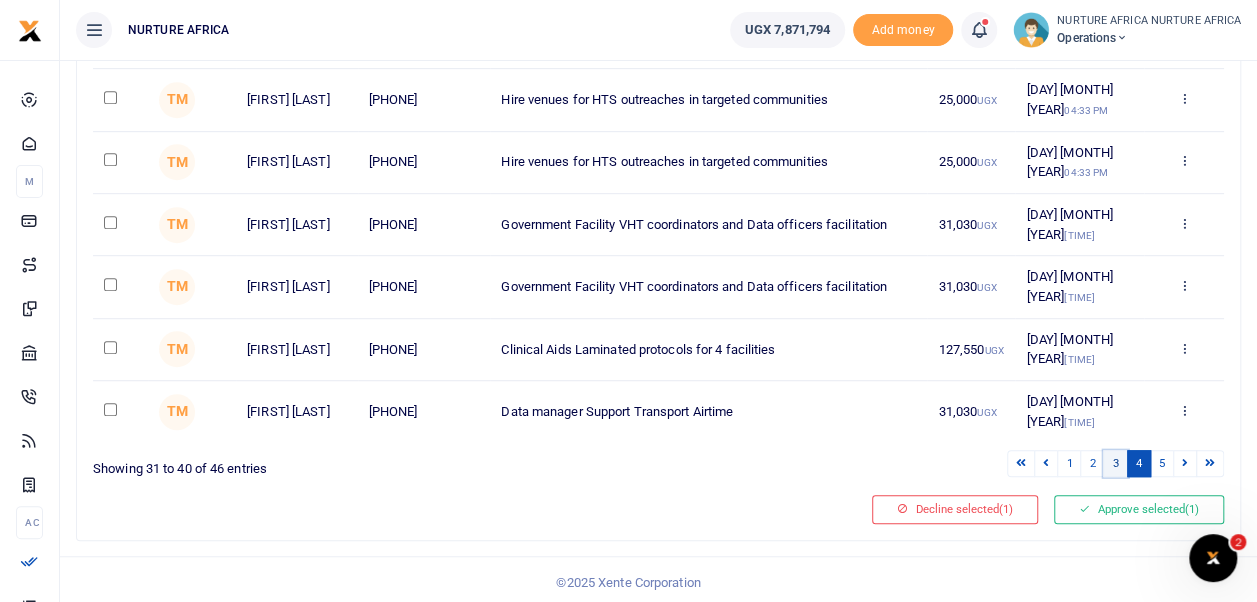 click on "3" at bounding box center (1115, 463) 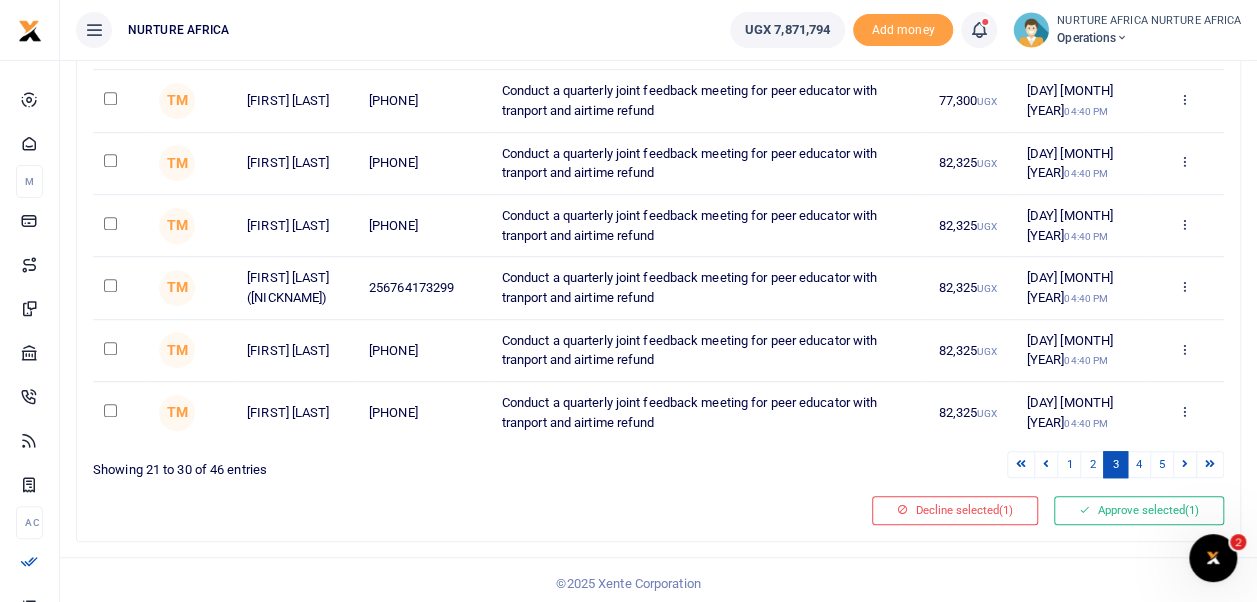 scroll, scrollTop: 497, scrollLeft: 0, axis: vertical 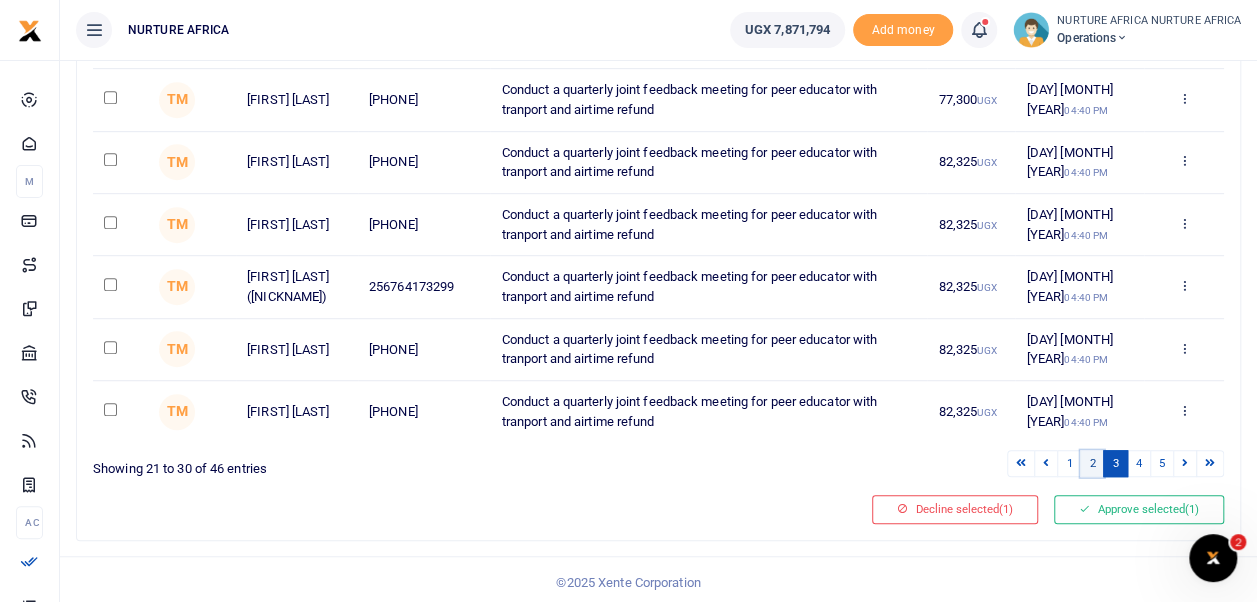 click on "2" at bounding box center (1092, 463) 